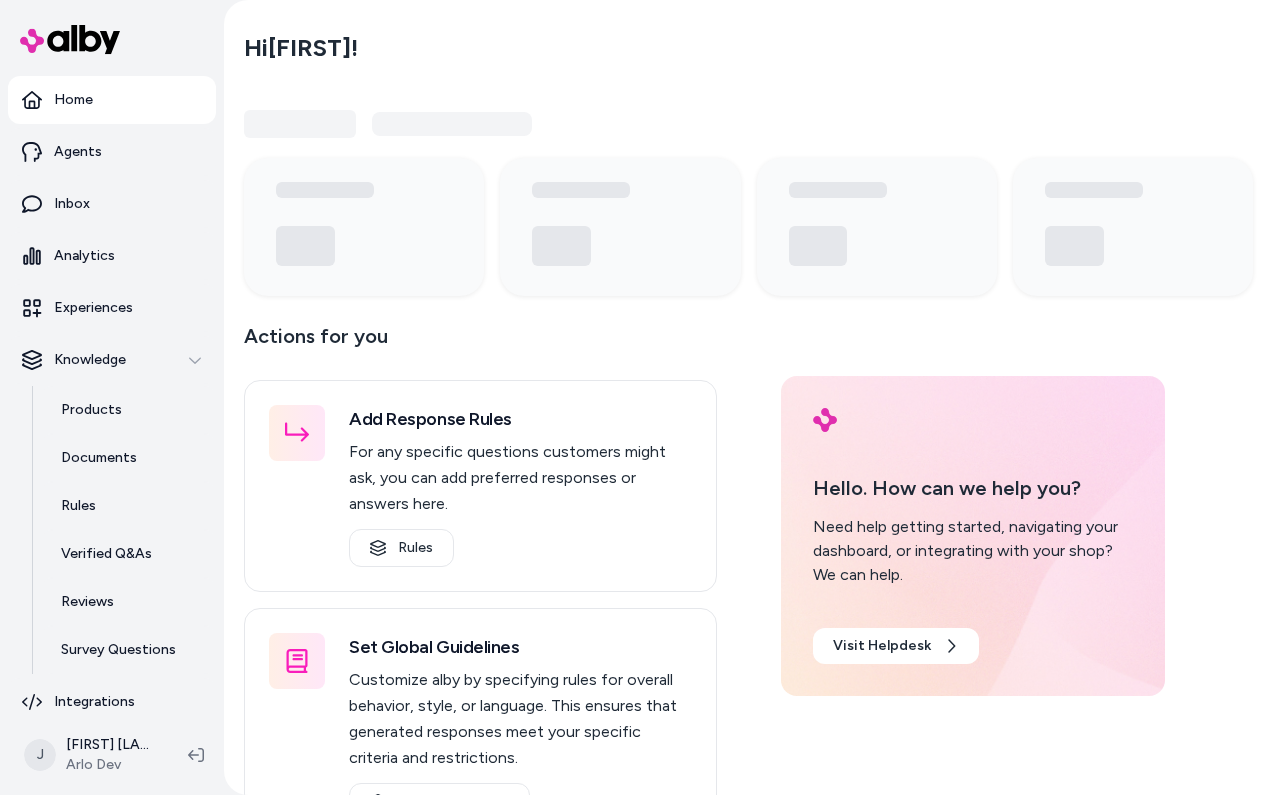 scroll, scrollTop: 0, scrollLeft: 0, axis: both 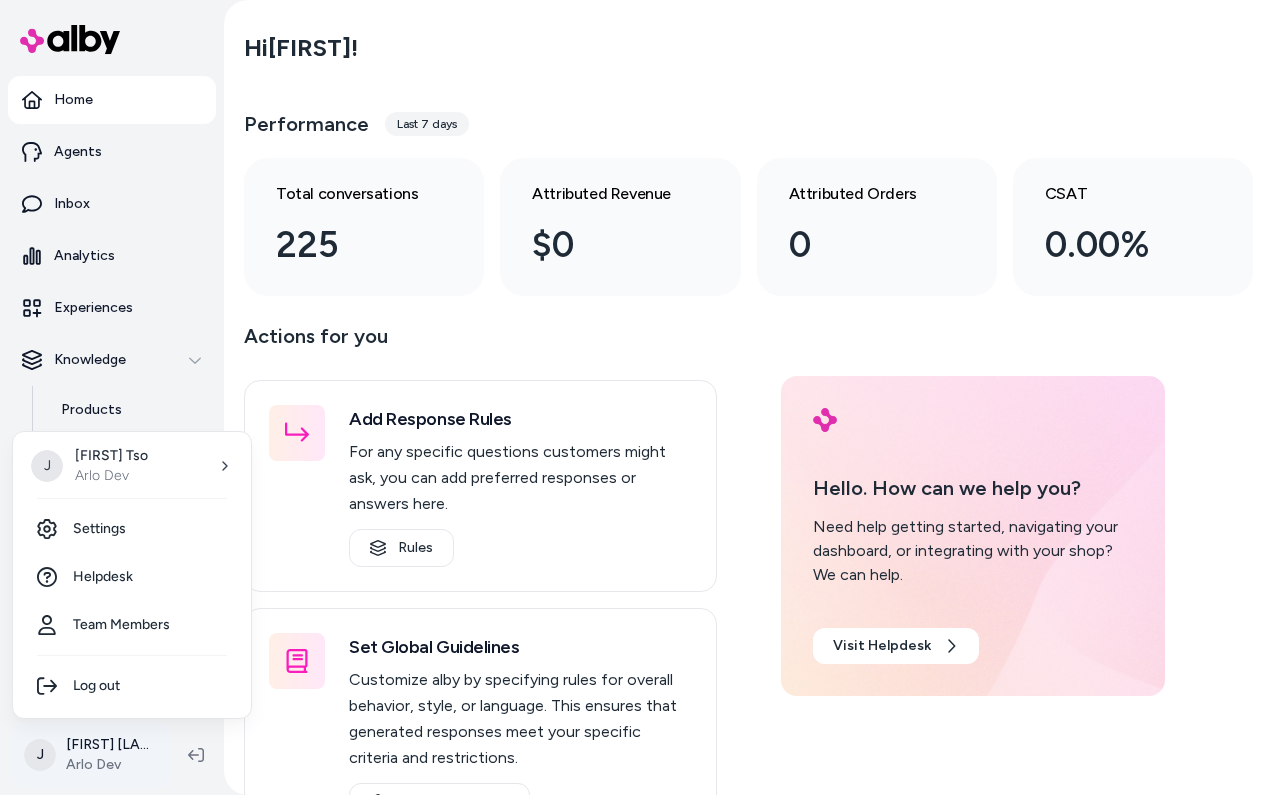 click on "Home Agents Inbox Analytics Experiences Knowledge Products Documents Rules Verified Q&As Reviews Survey Questions Integrations J [FIRST] [LAST] [COMPANY] Dev Hi  [FIRST] ! Performance Last 7 days Total conversations   225 Attributed Revenue   $0 Attributed Orders   0 CSAT   0.00% Actions for you Add Response Rules For any specific questions customers might ask, you can add preferred responses or answers here. Rules Set Global Guidelines Customize alby by specifying rules for overall behavior, style, or language. This ensures that generated responses meet your specific criteria and restrictions. Global Guidelines Configure Experiences Control the shopper-facing experience by choosing where alby appears, the types of questions alby can answer (skills), and customizing the look and feel. Experiences Hello. How can we help you? Need help getting started, navigating your dashboard, or integrating with your shop? We can help. Visit Helpdesk  J [FIRST]   [LAST] [COMPANY] Dev Settings Helpdesk Team Members Log out" at bounding box center (636, 397) 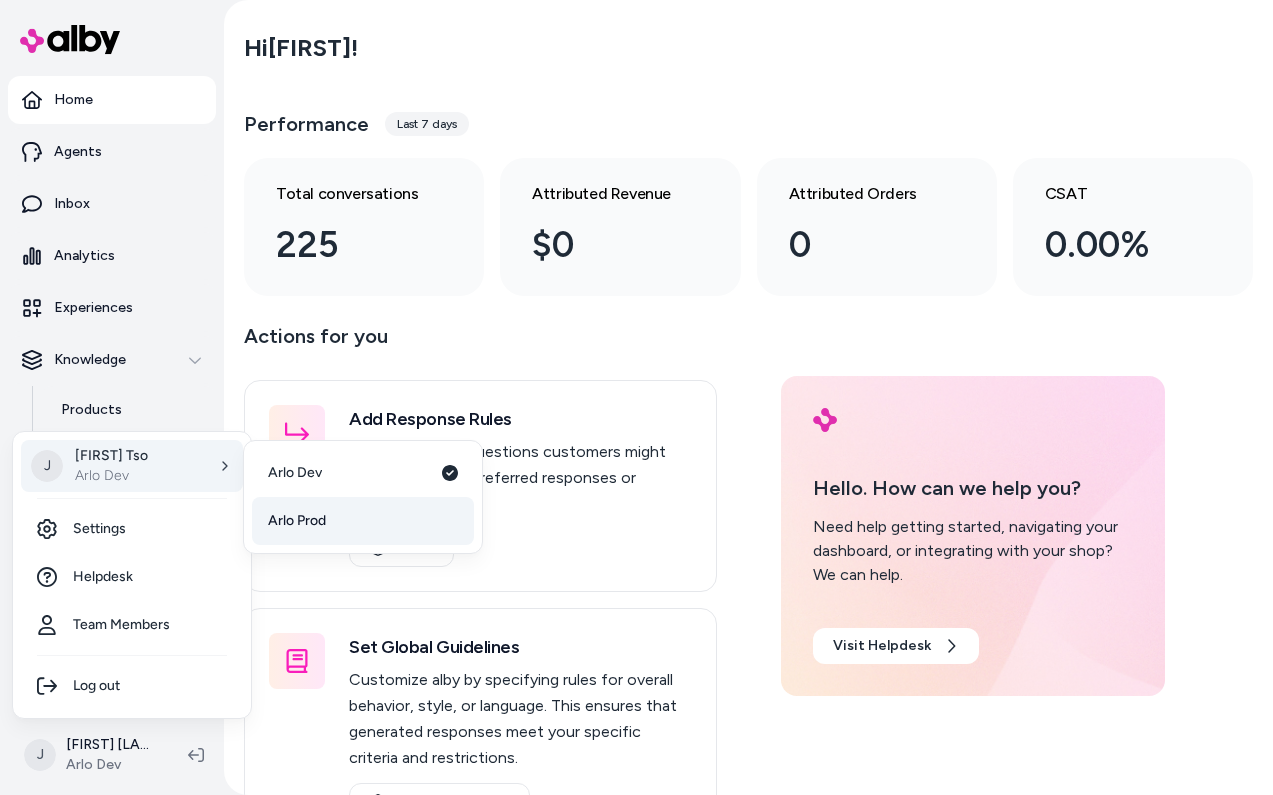 click on "Arlo Prod" at bounding box center (297, 521) 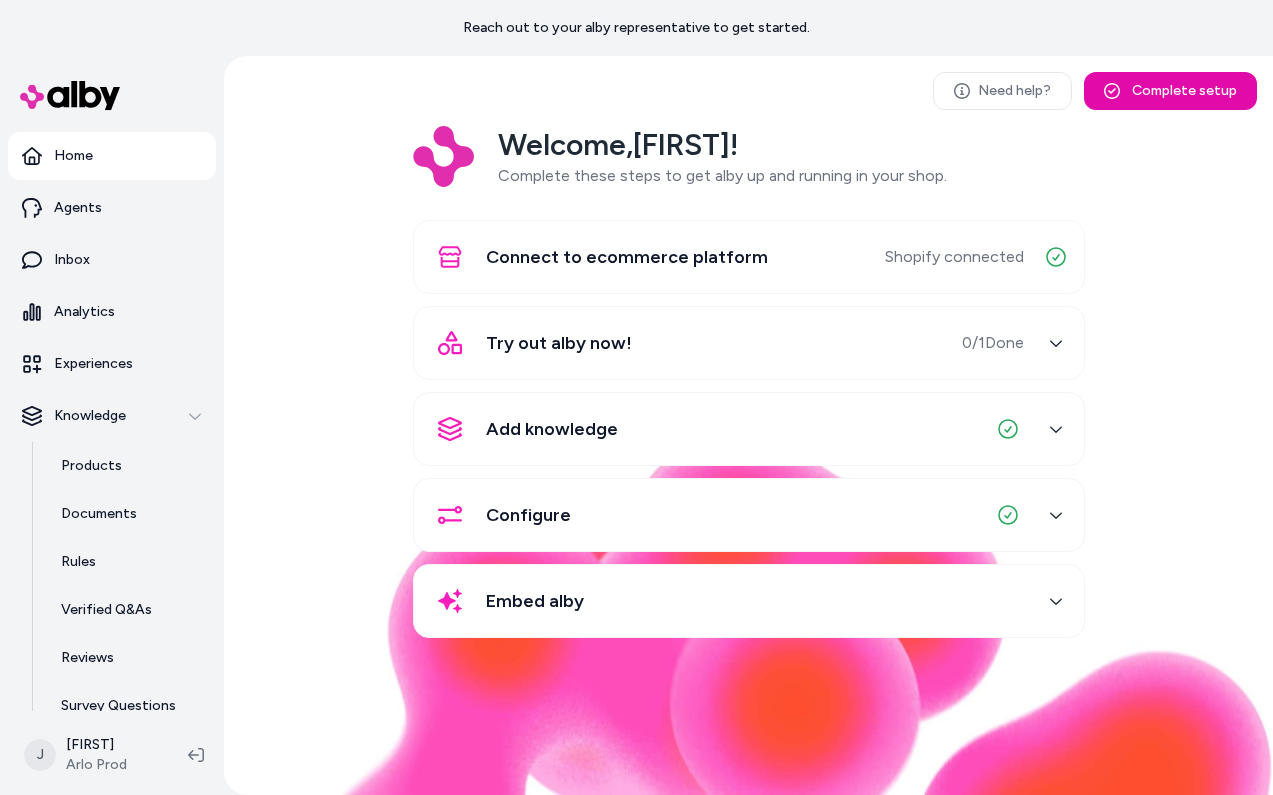 scroll, scrollTop: 0, scrollLeft: 0, axis: both 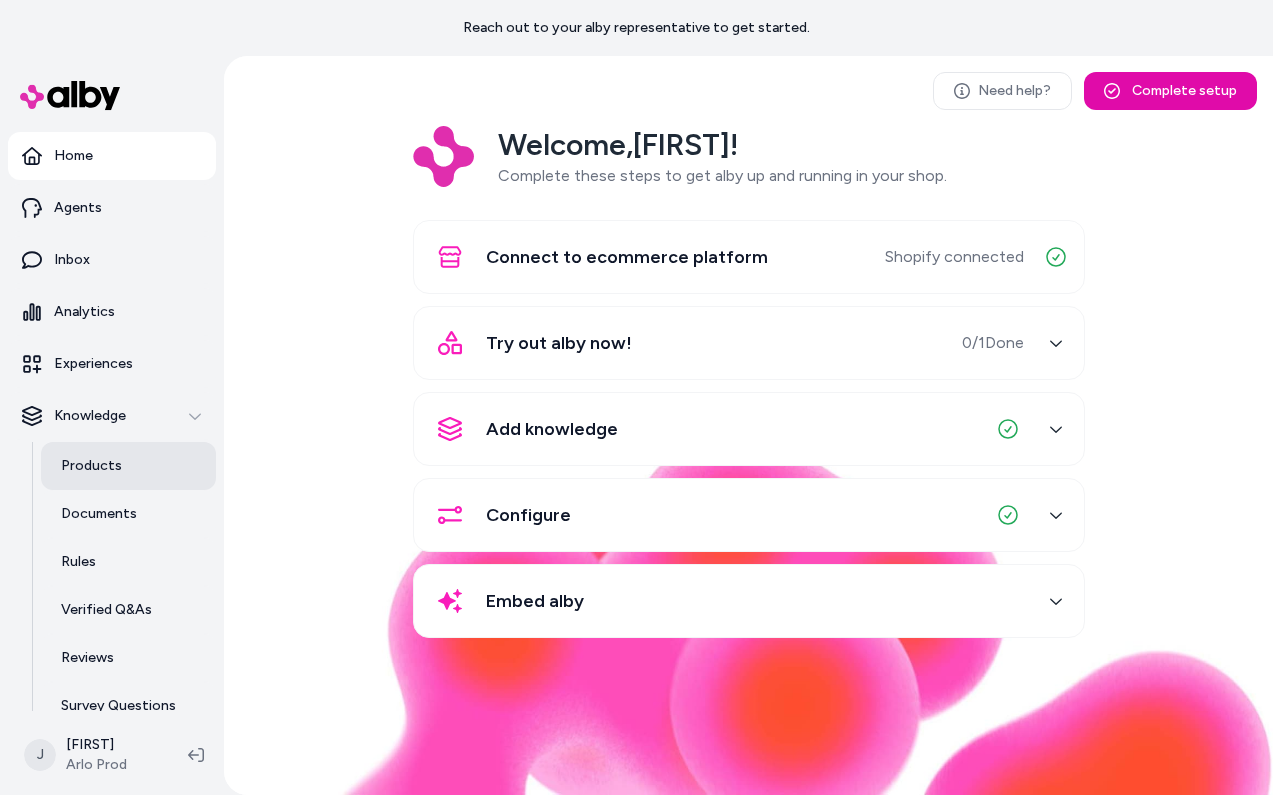 click on "Products" at bounding box center [91, 466] 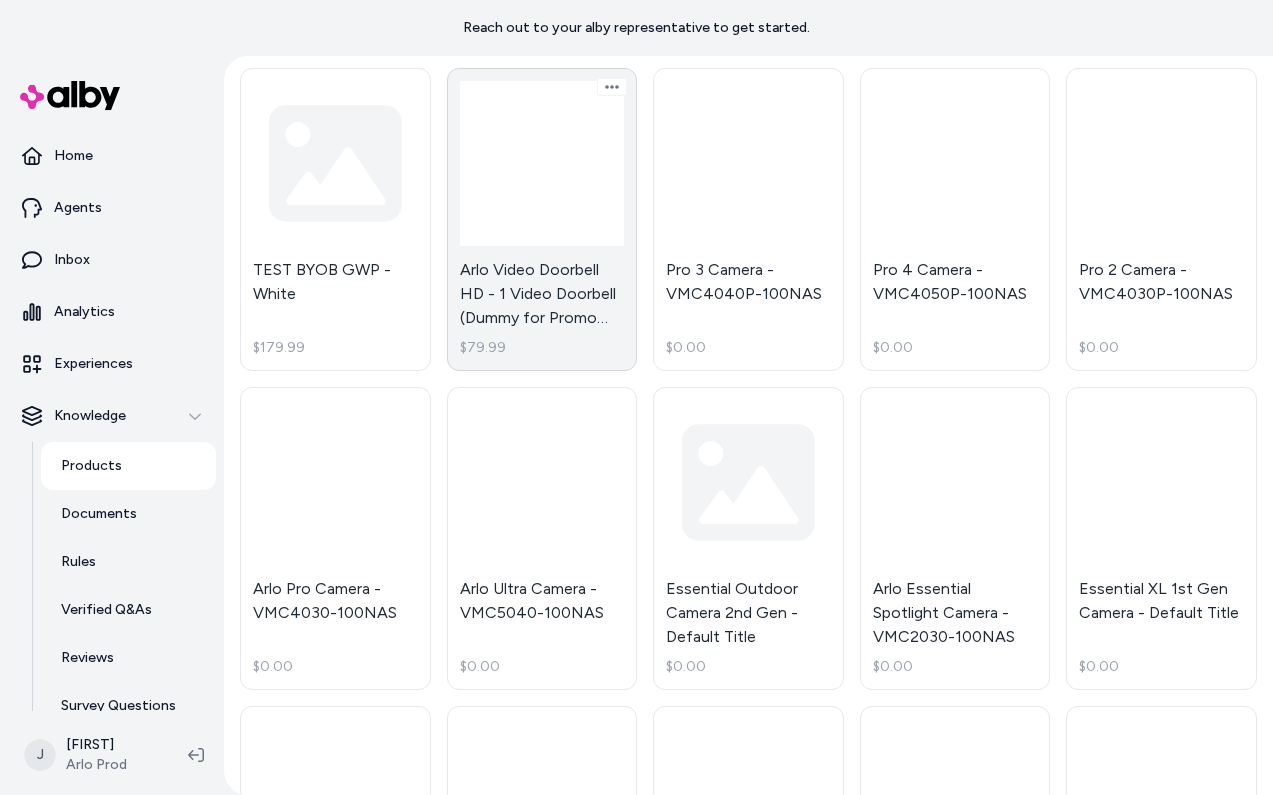 scroll, scrollTop: 0, scrollLeft: 0, axis: both 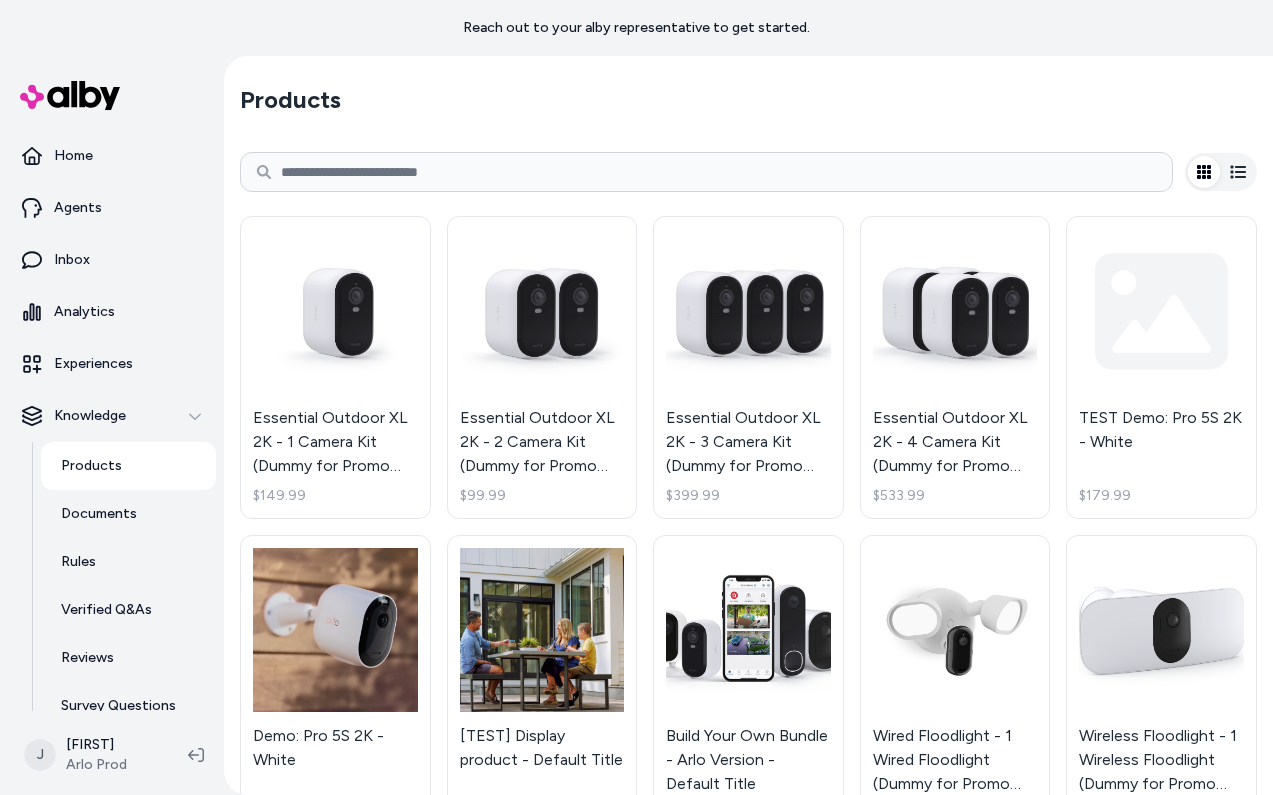 click at bounding box center (706, 172) 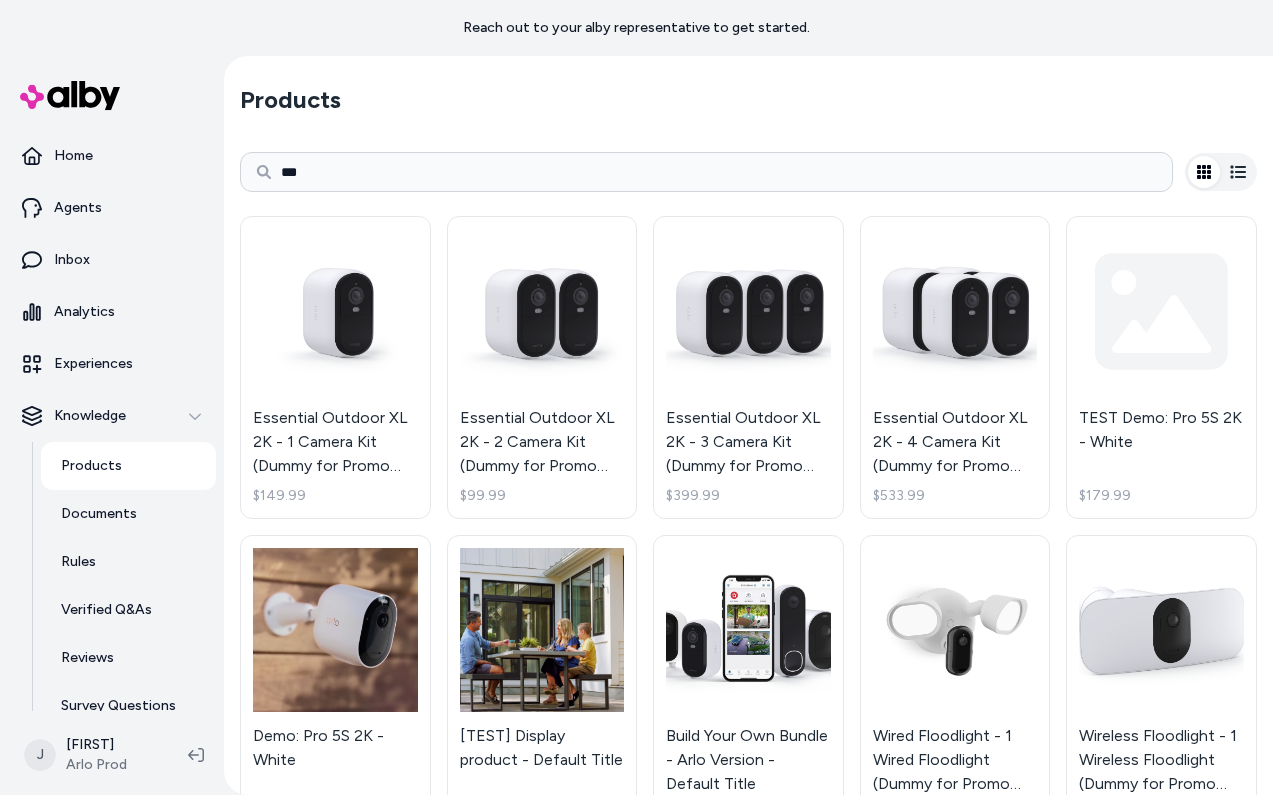 type on "***" 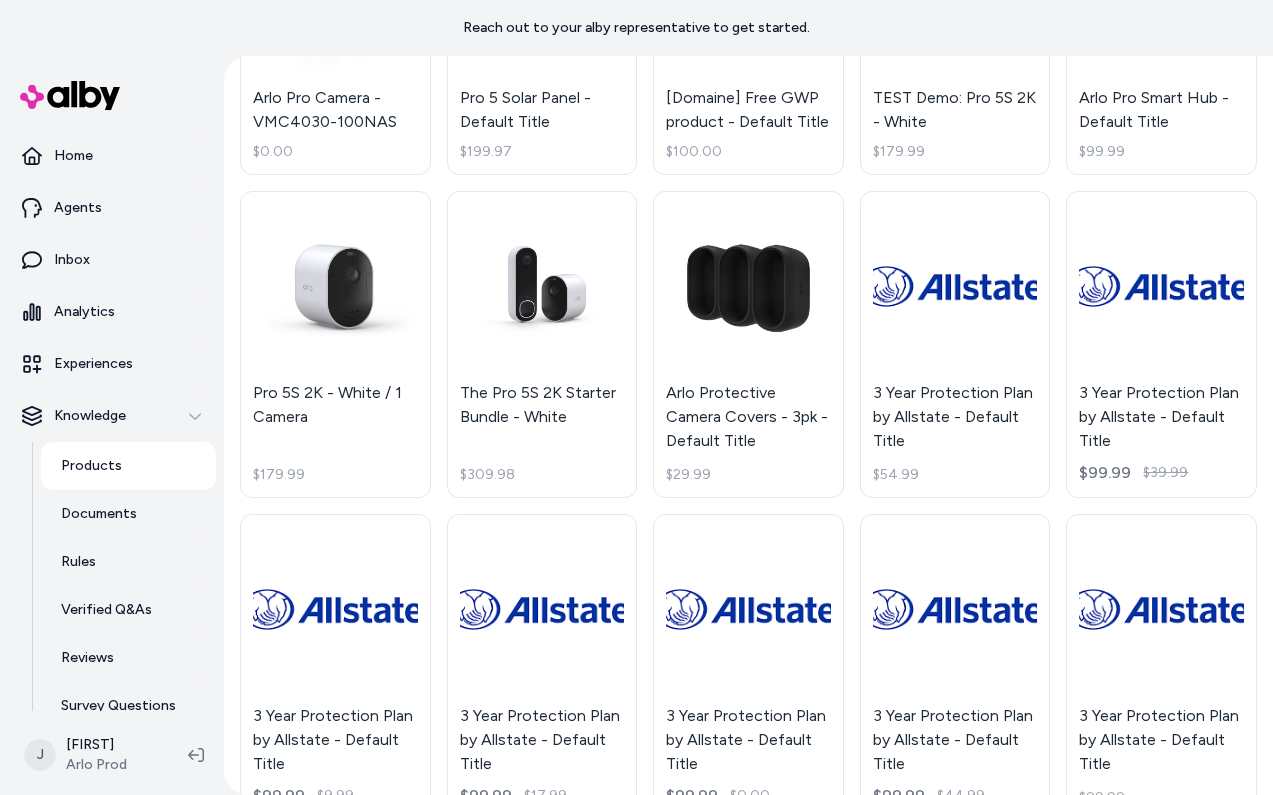 scroll, scrollTop: 1319, scrollLeft: 0, axis: vertical 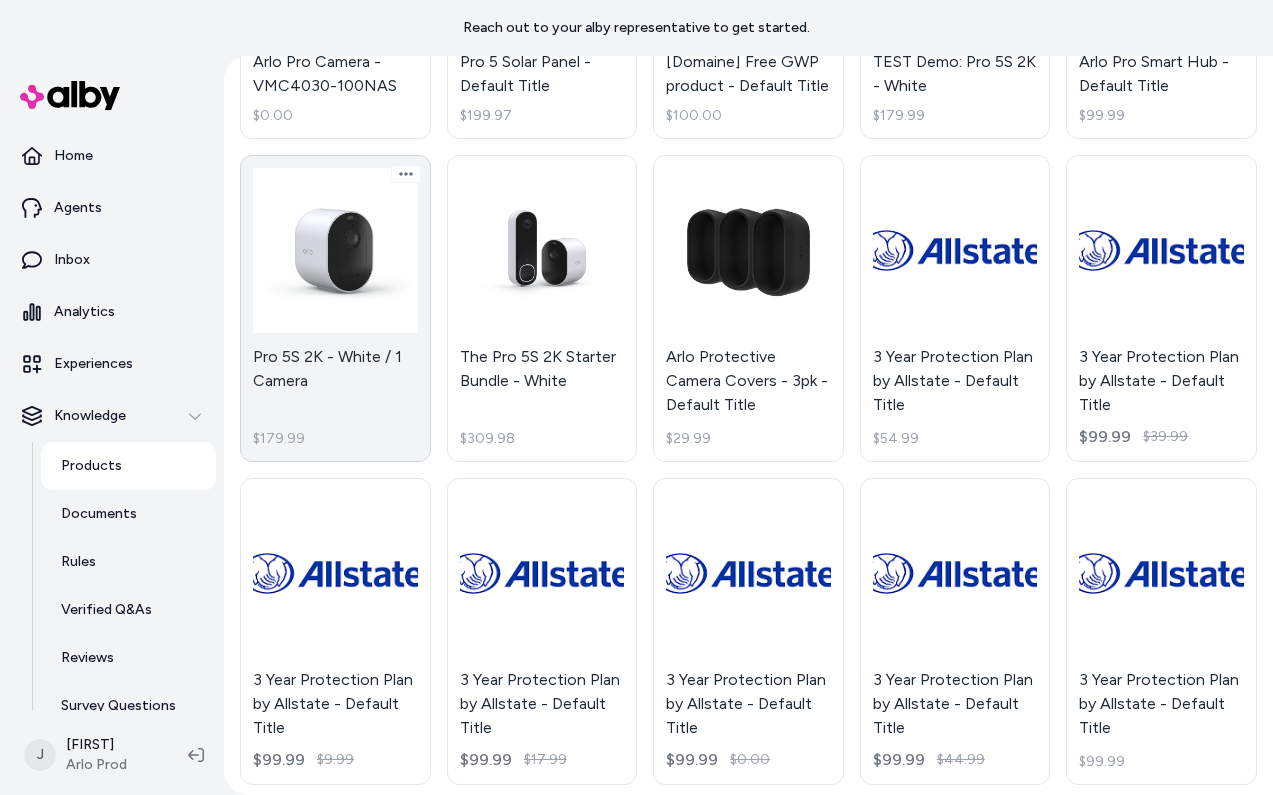 click on "Pro 5S 2K - White / 1 Camera $179.99" at bounding box center (335, 308) 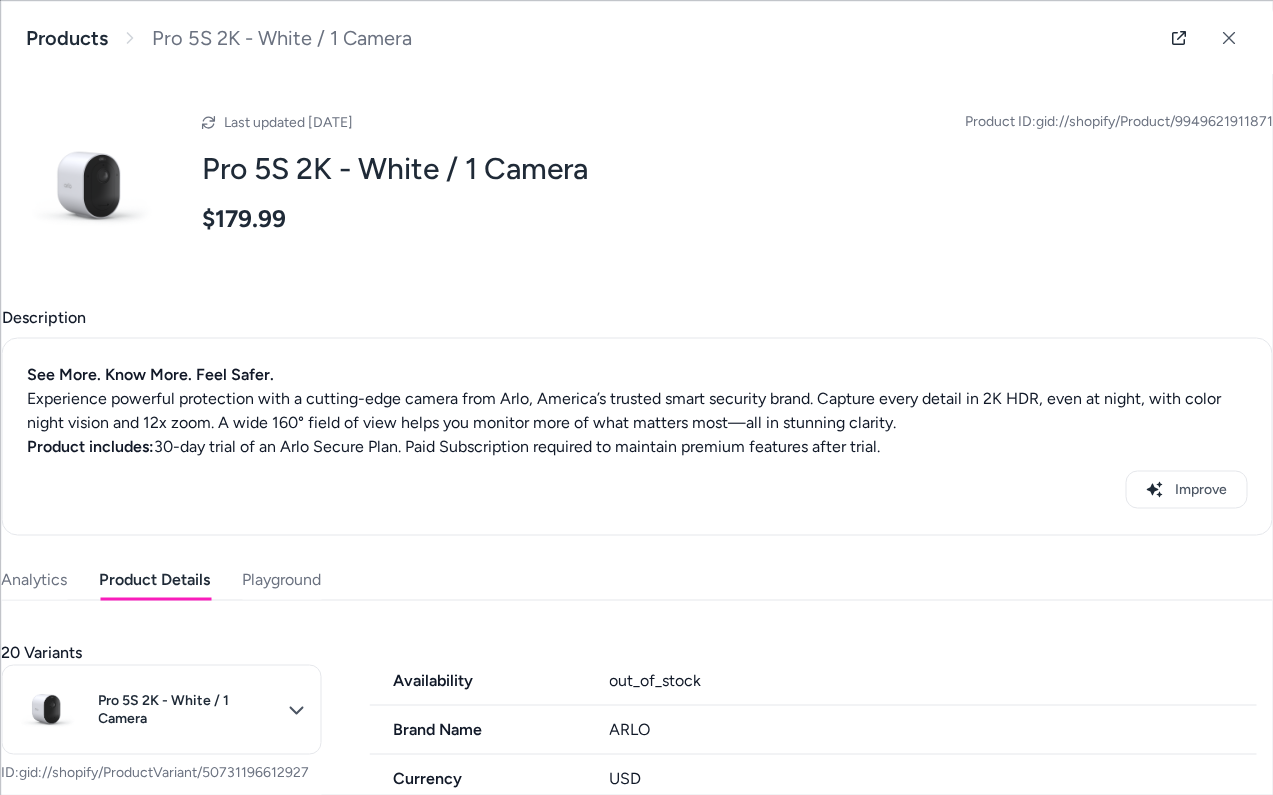 click on "Product Details" at bounding box center (154, 579) 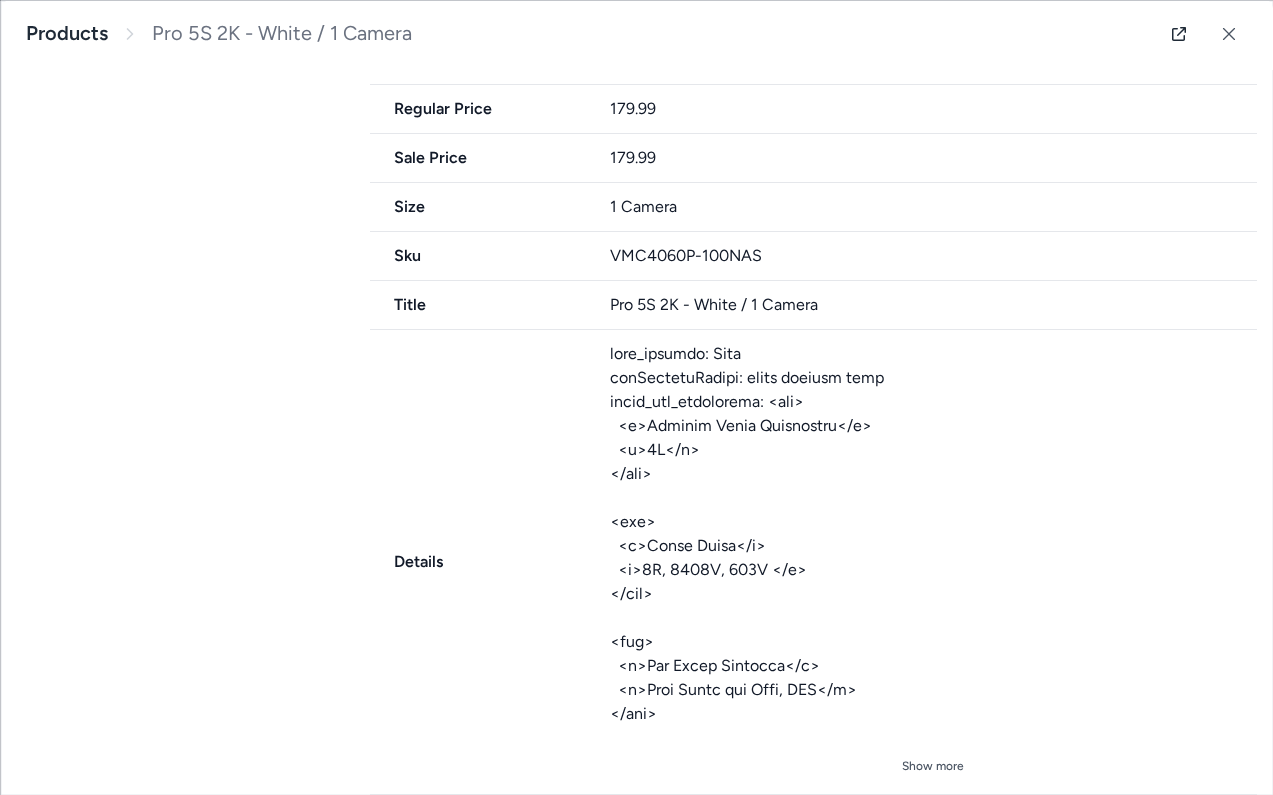 scroll, scrollTop: 1808, scrollLeft: 0, axis: vertical 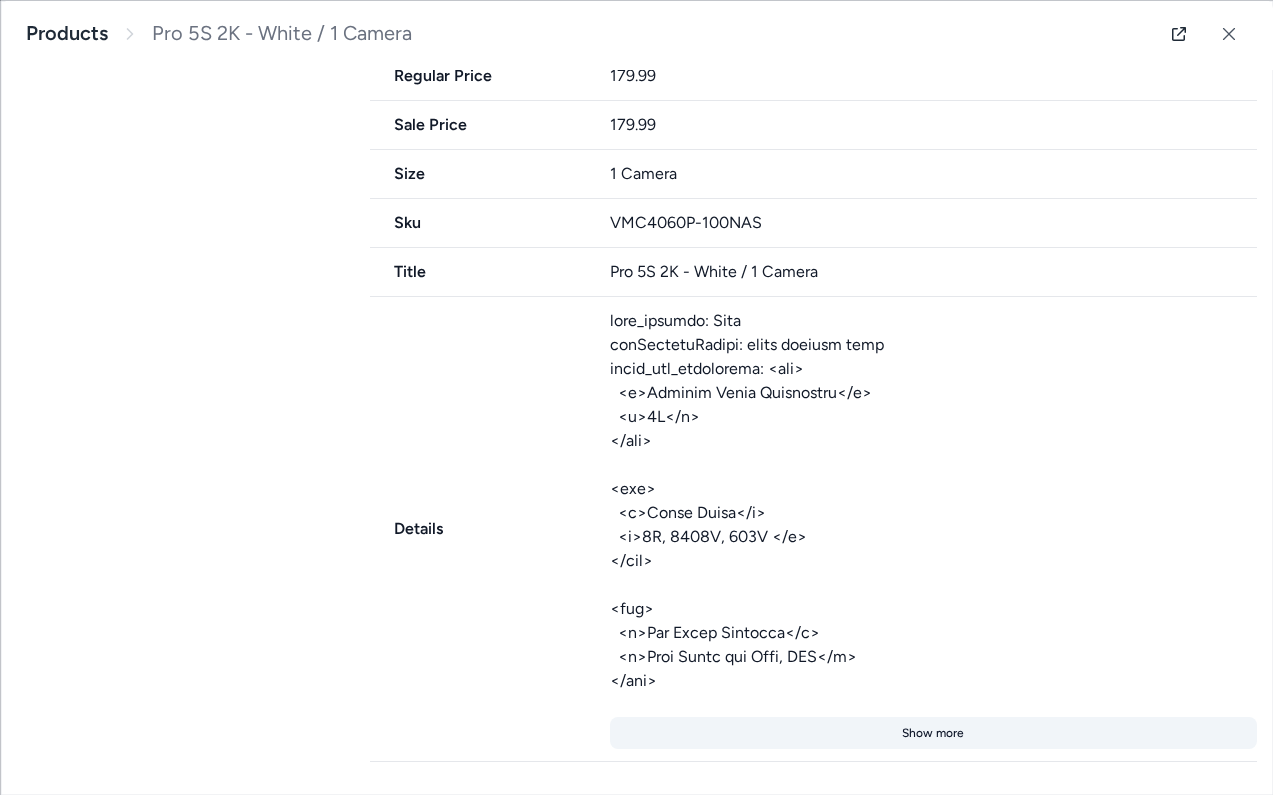 click on "Show more" at bounding box center (932, 733) 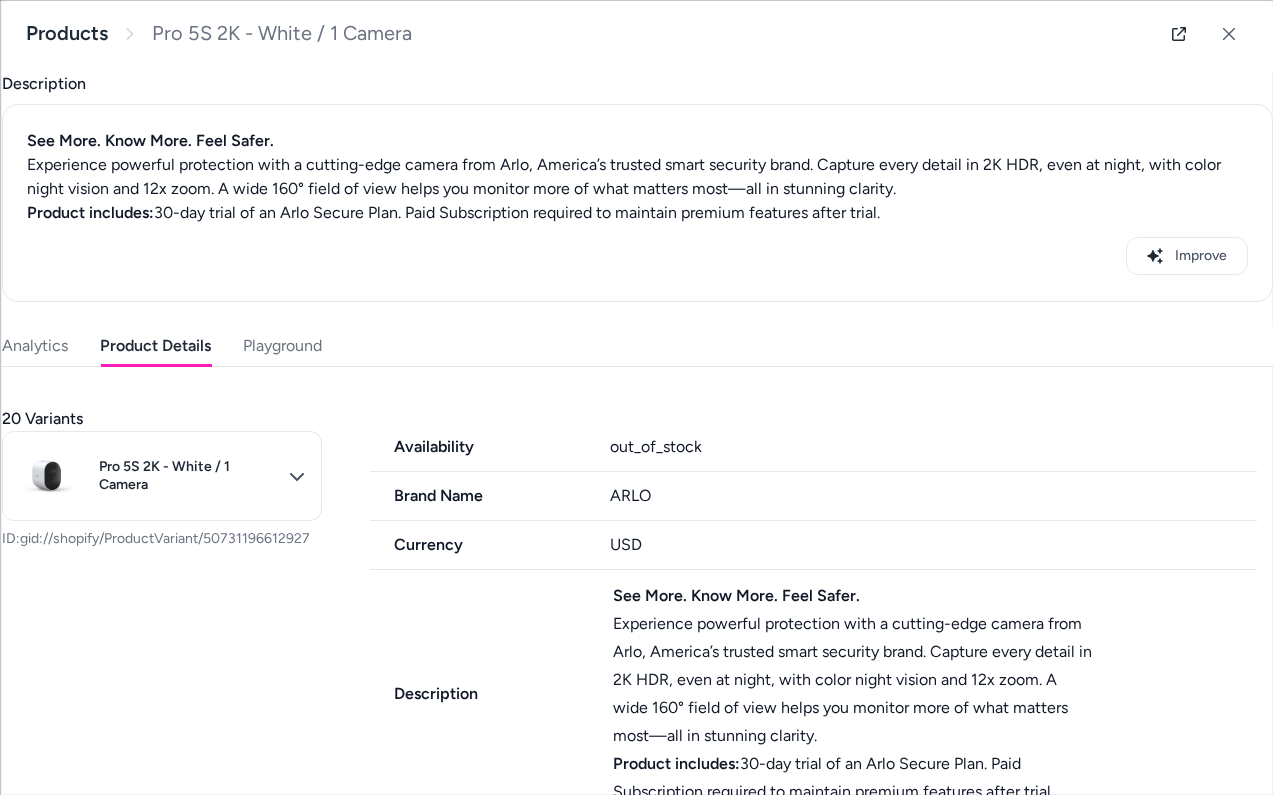 scroll, scrollTop: 242, scrollLeft: 0, axis: vertical 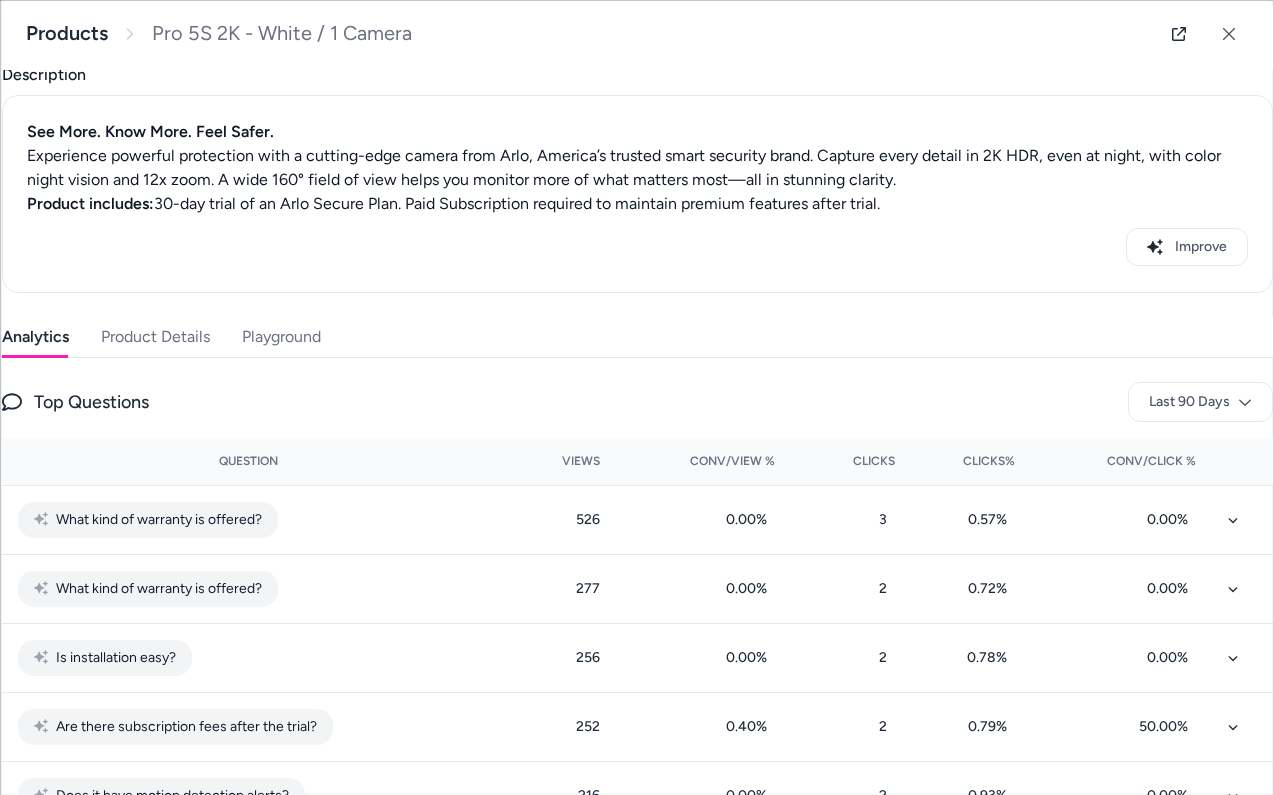 click on "Analytics" at bounding box center (34, 337) 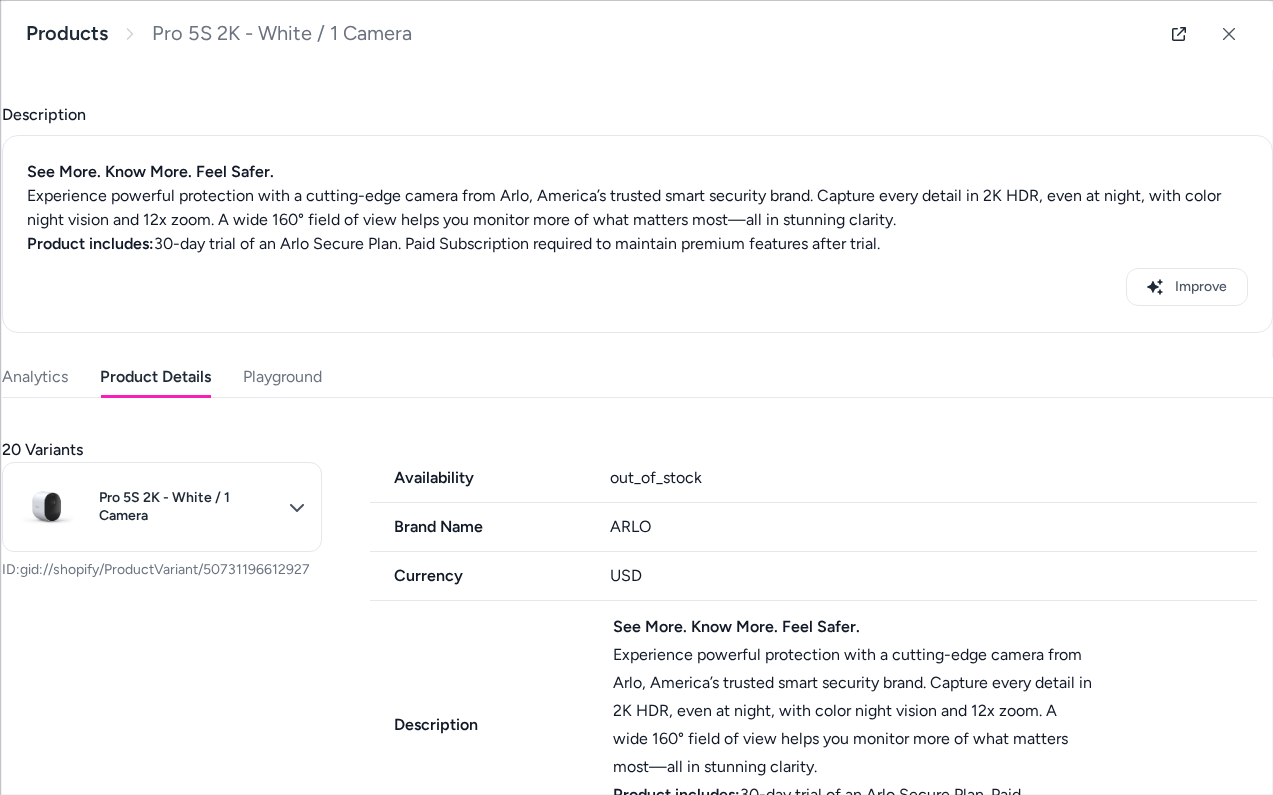 scroll, scrollTop: 189, scrollLeft: 0, axis: vertical 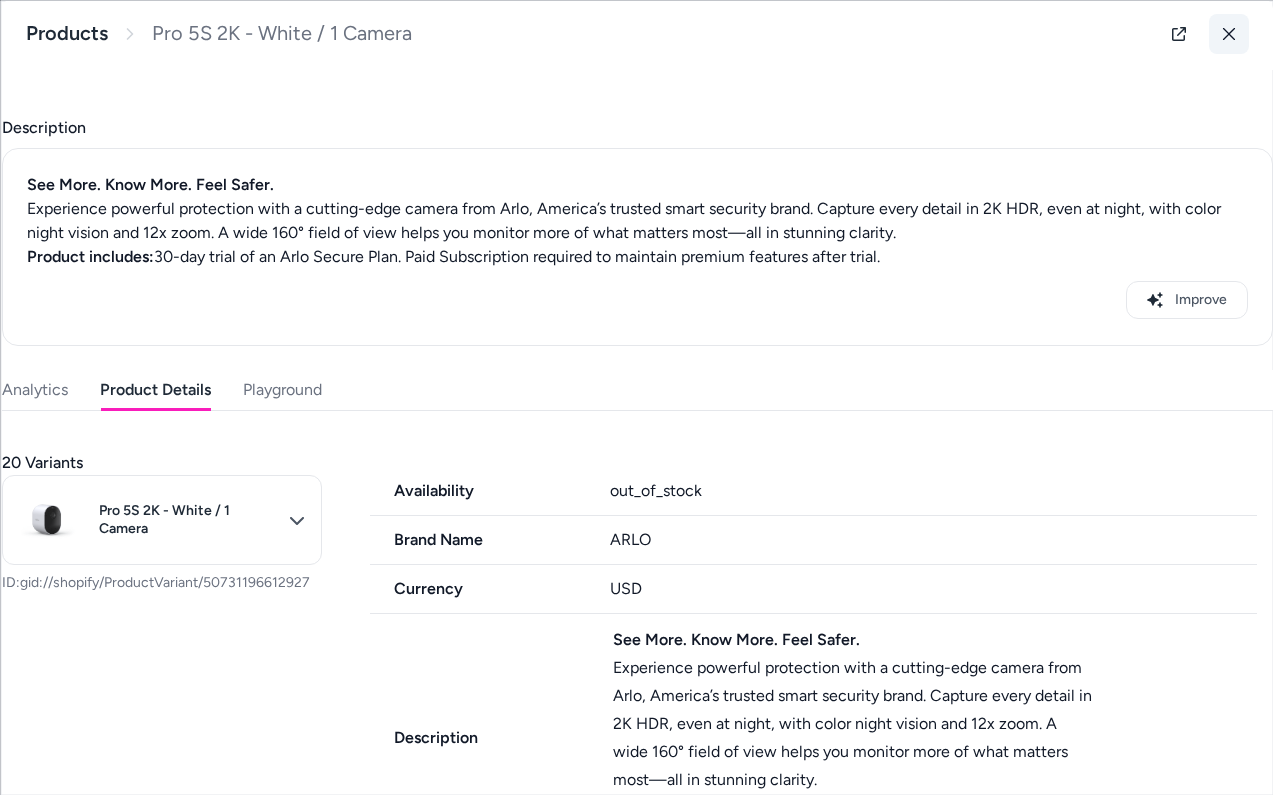 click at bounding box center (1228, 33) 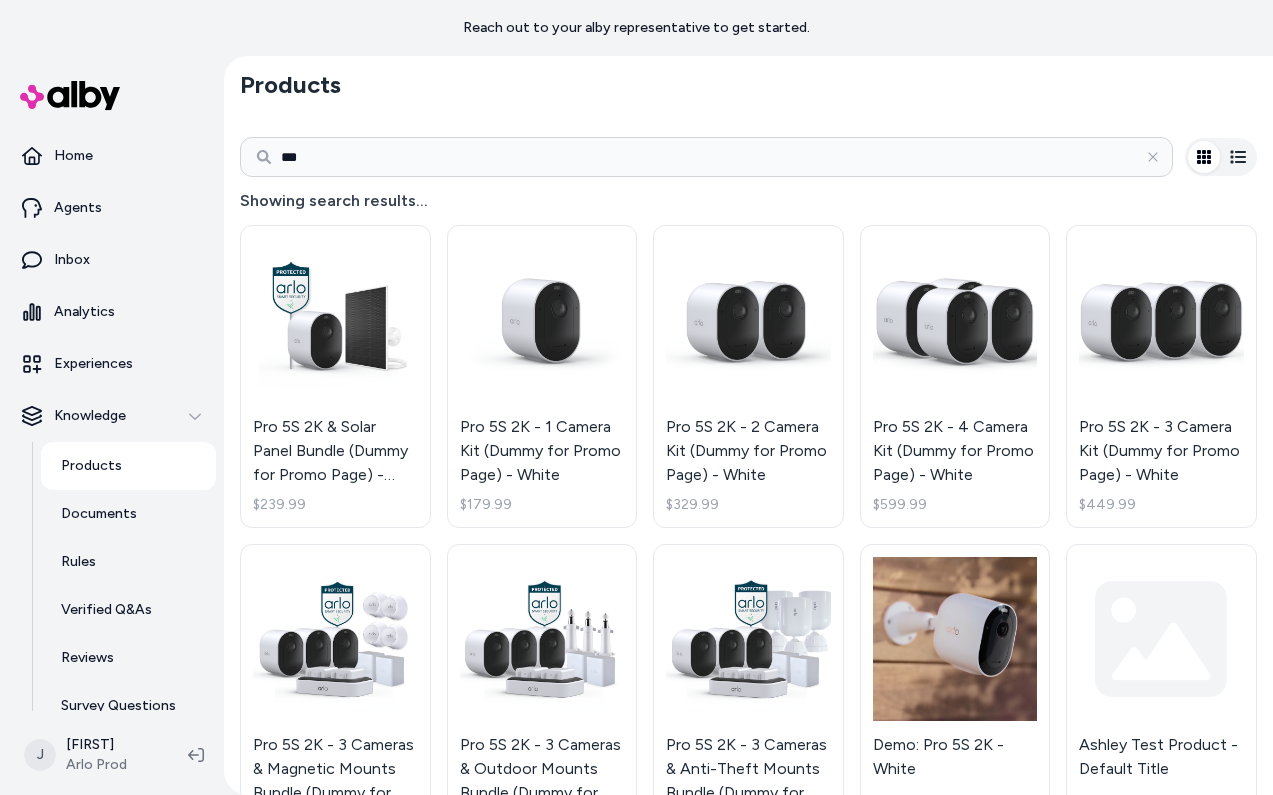 scroll, scrollTop: 0, scrollLeft: 0, axis: both 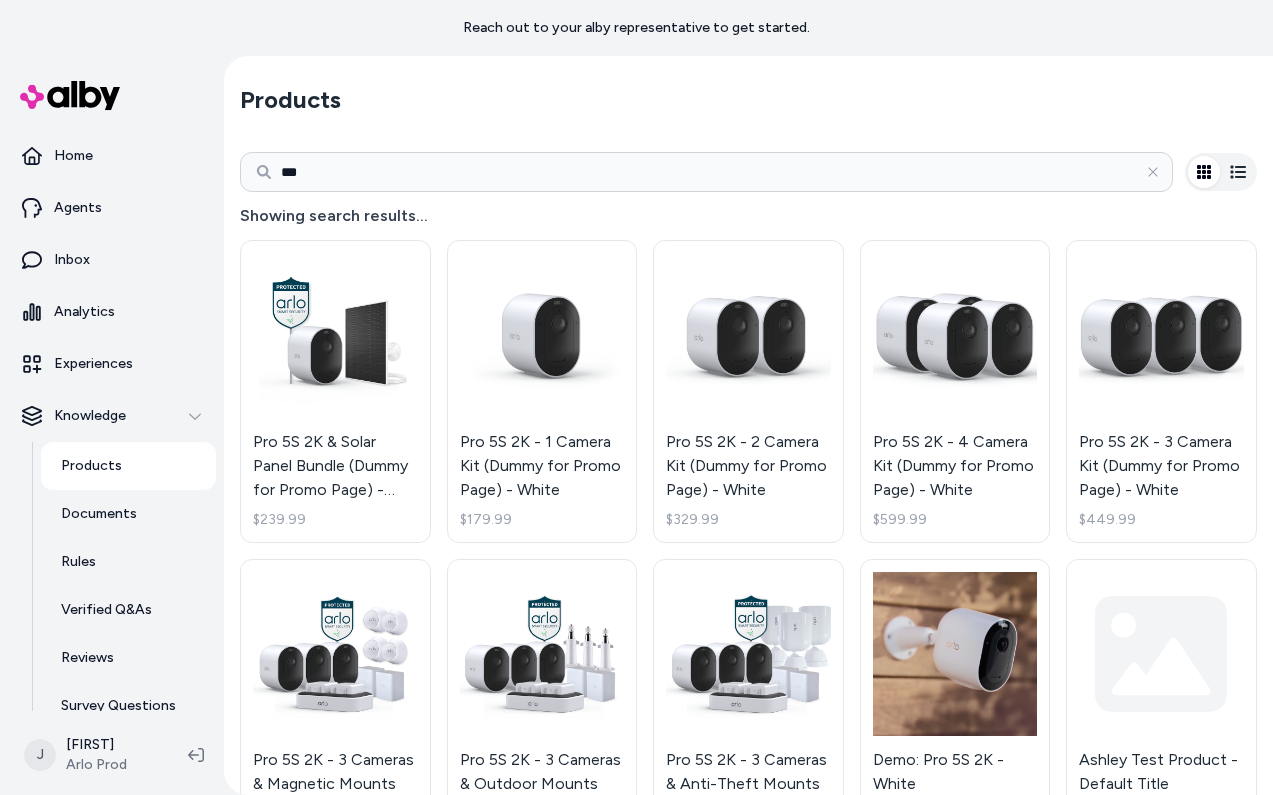 click on "***" at bounding box center [706, 172] 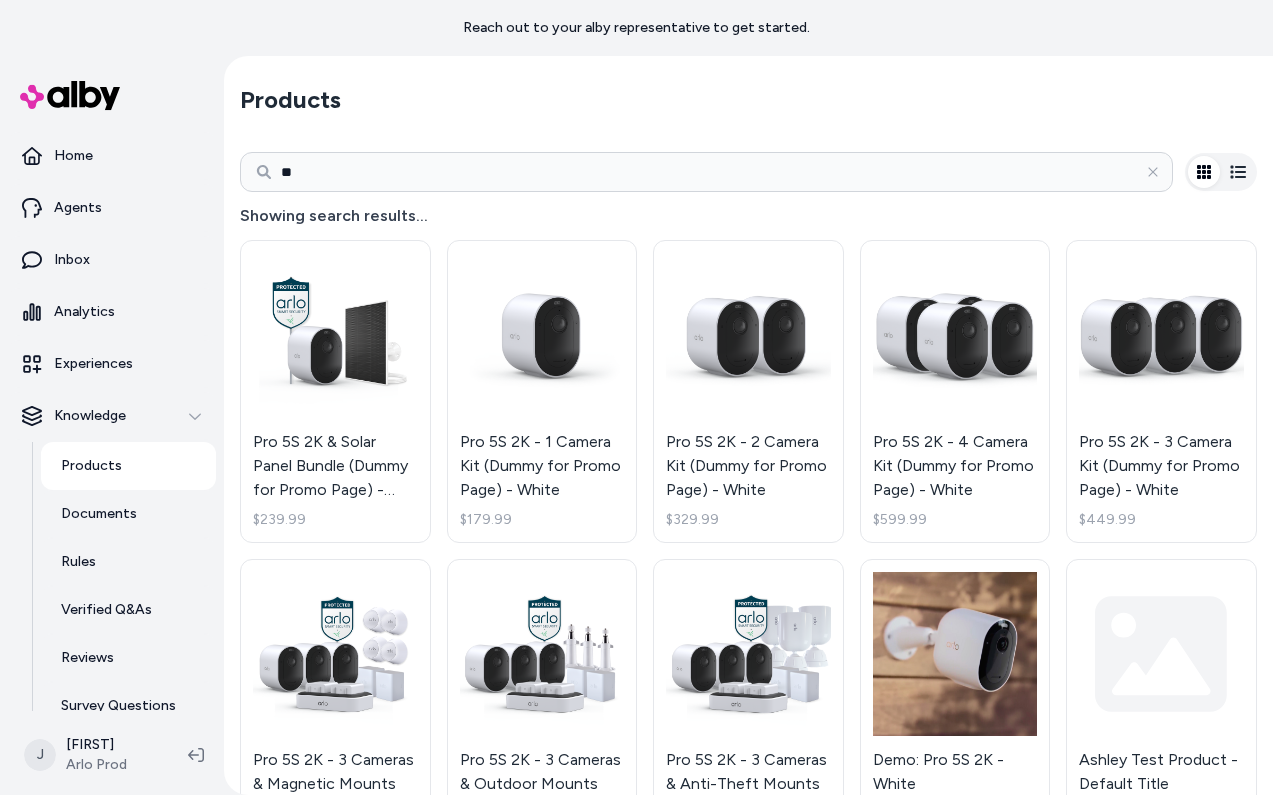 type on "**" 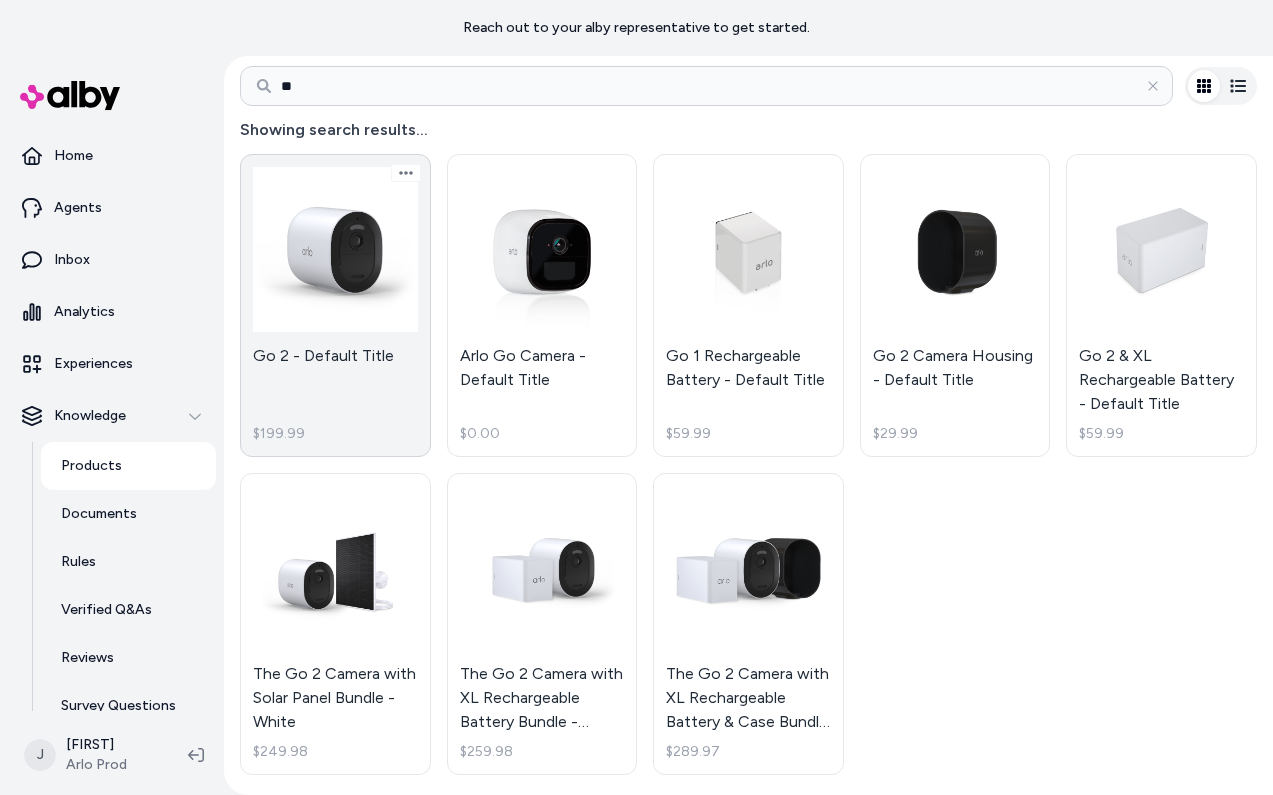 scroll, scrollTop: 94, scrollLeft: 0, axis: vertical 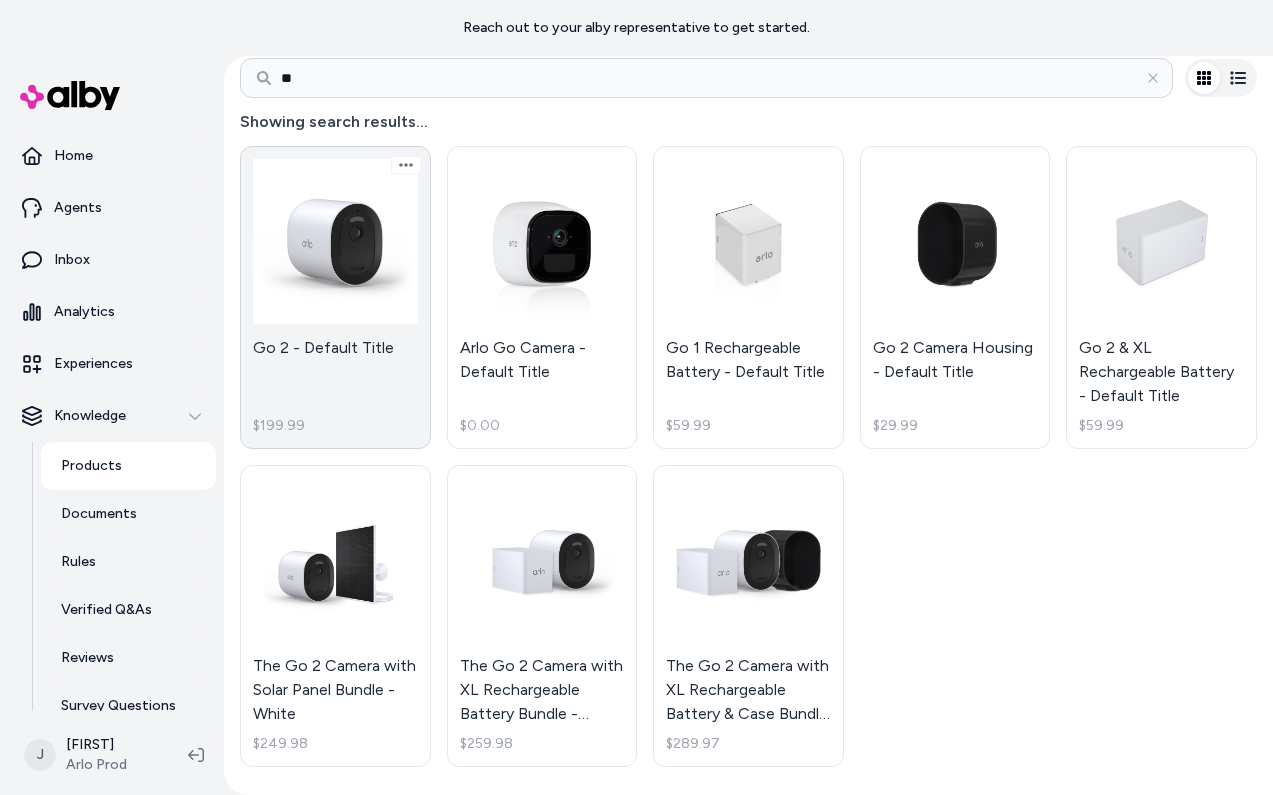 click on "Go 2 - Default Title $199.99" at bounding box center (335, 297) 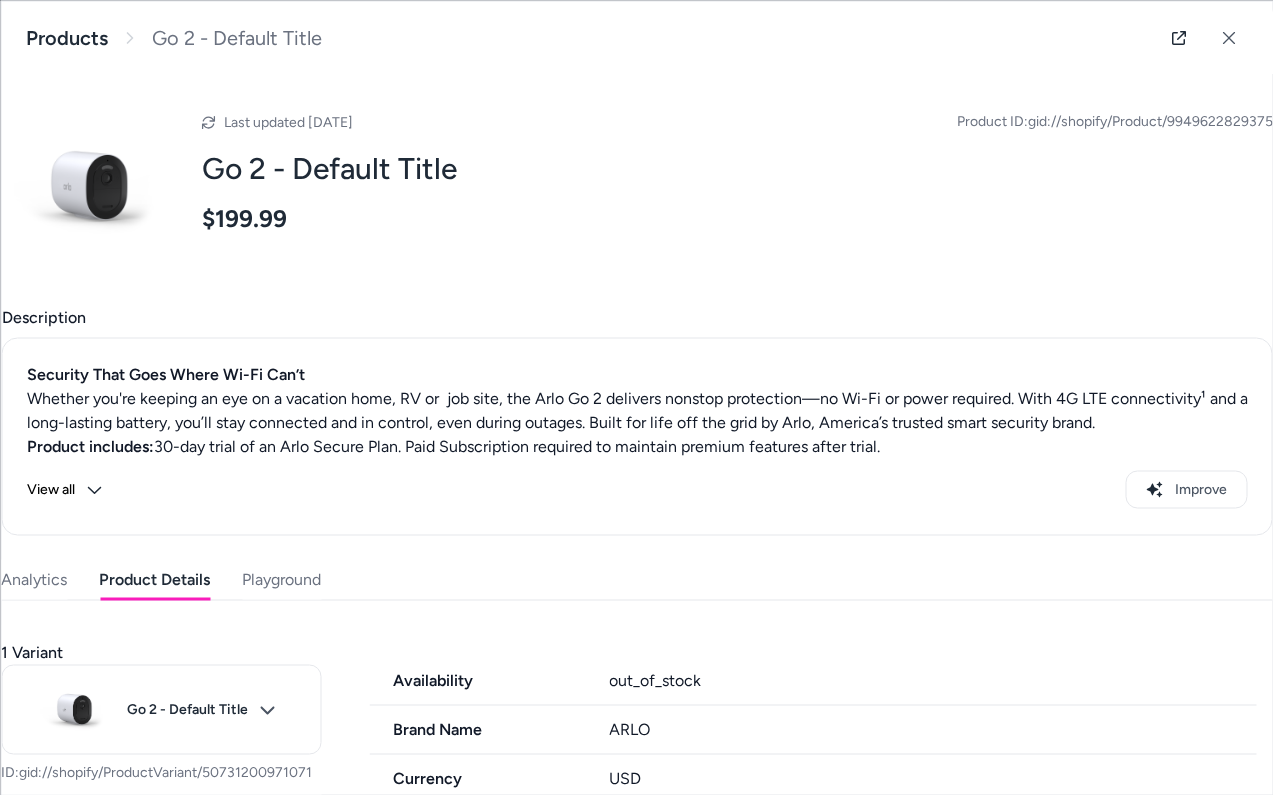 click on "Product Details" at bounding box center (154, 579) 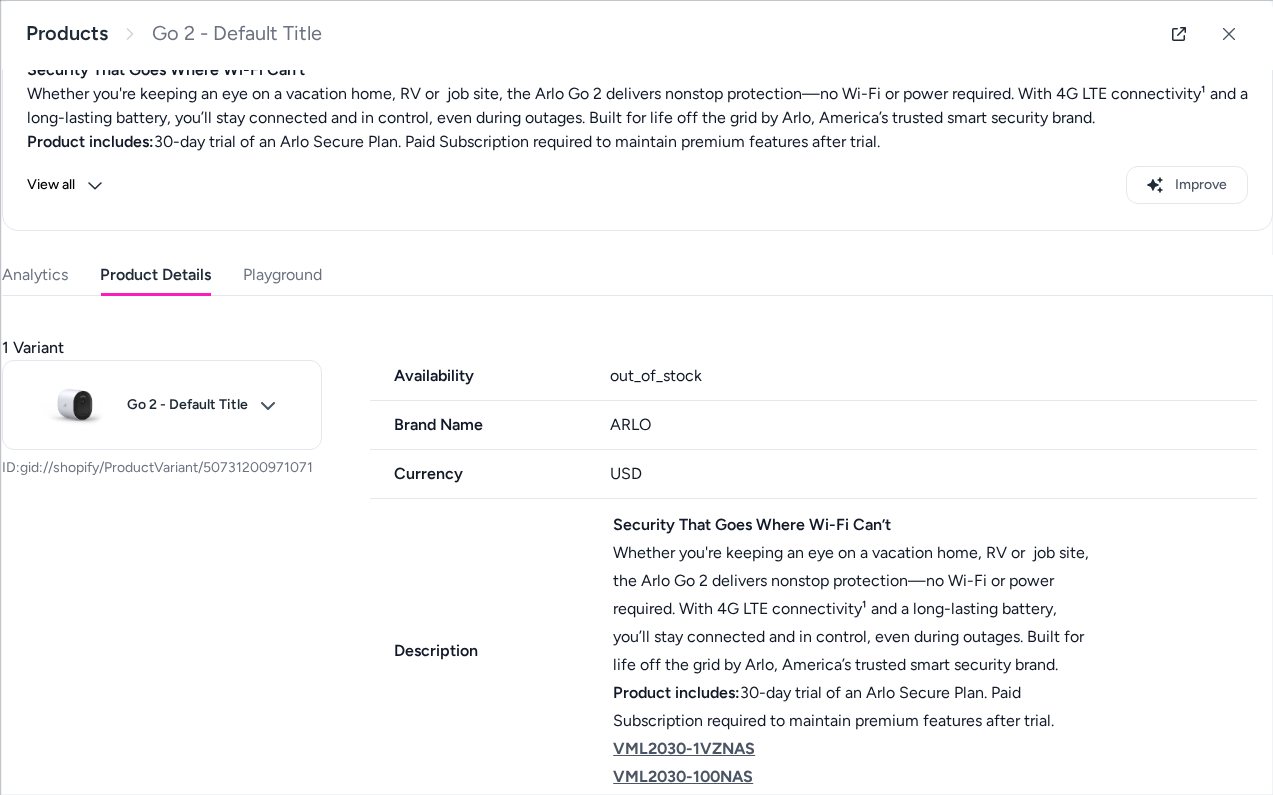 scroll, scrollTop: 333, scrollLeft: 0, axis: vertical 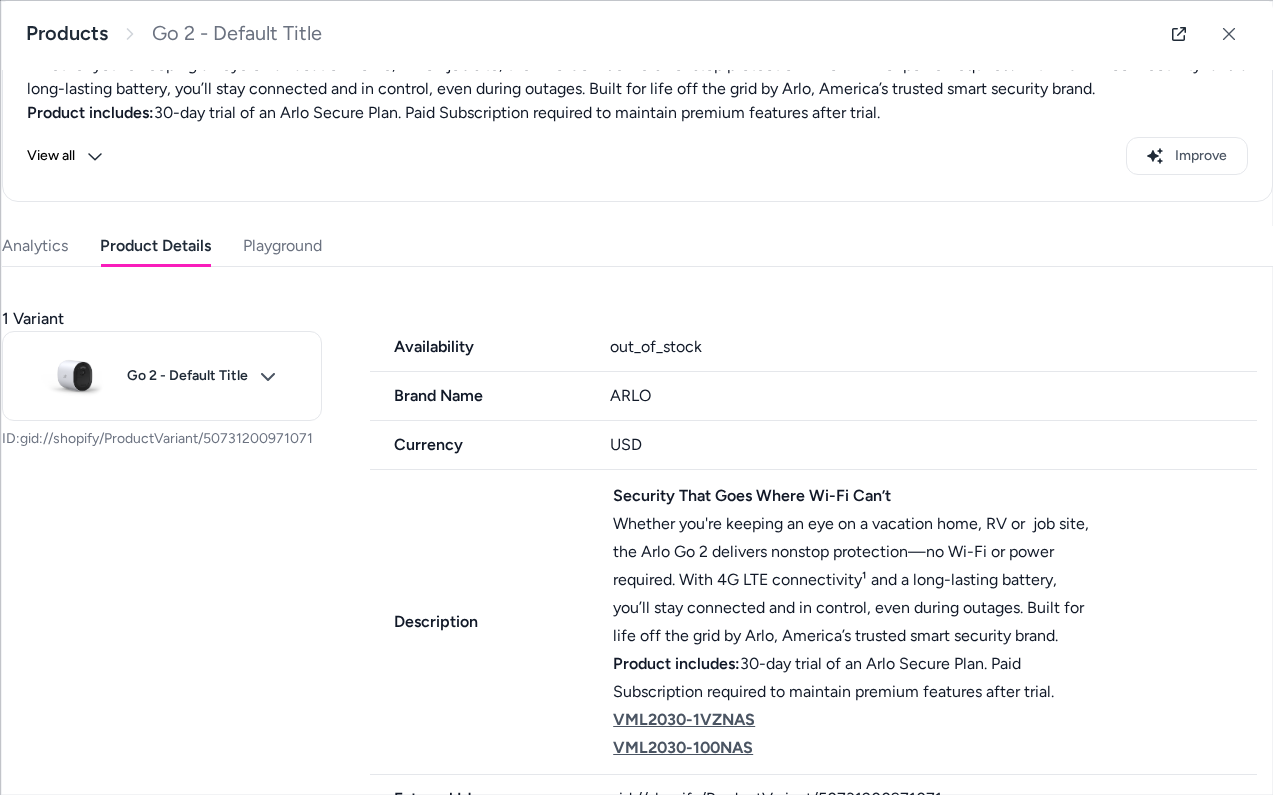 click on "1 Variant" at bounding box center (161, 319) 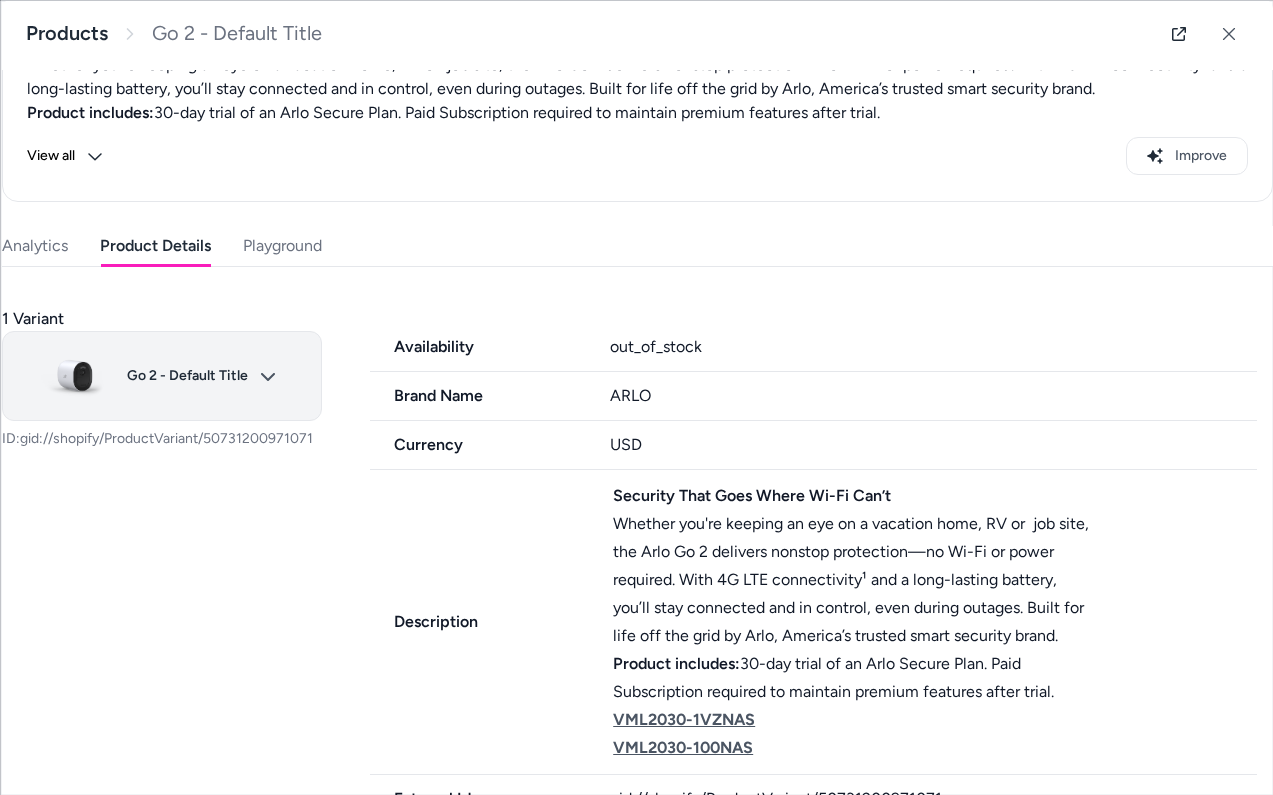 click on "Reach out to your alby representative to get started. Home Agents Inbox Analytics Experiences Knowledge Products Documents Rules Verified Q&As Reviews Survey Questions Integrations J [FIRST] [LAST] Arlo Prod Products ** Showing search results... Go 2 - Default Title $199.99 Arlo Go Camera - Default Title $0.00 Go 1 Rechargeable Battery - Default Title $59.99 Go 2 Camera Housing - Default Title $29.99 Go 2 &  XL Rechargeable Battery - Default Title $59.99 The Go 2 Camera with Solar Panel Bundle - White $249.98 The Go 2 Camera with XL Rechargeable Battery - Default Title $259.98 The Go 2 Camera with XL Rechargeable Battery & Case Bundle - Default Title $289.97 Go 2 - Default Title Products Go 2 - Default Title Last updated [DATE] Product ID:  gid://shopify/Product/9949622829375 Go 2 - Default Title $199.99 Description Security That Goes Where Wi-Fi Can’t
Product includes:  30-day trial of an Arlo Secure Plan. Paid Subscription required to maintain premium features after trial.
VML2030-1VZNAS" at bounding box center (636, 397) 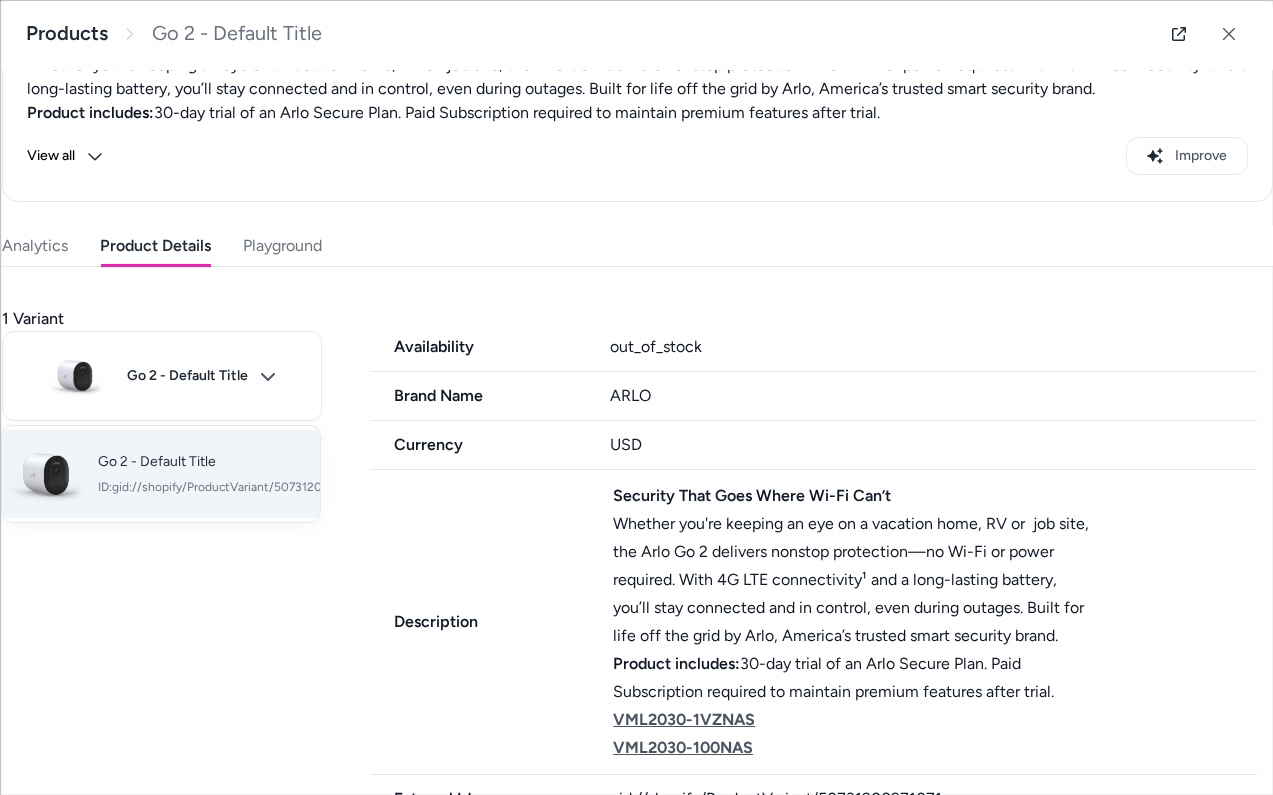 click on "Go 2 - Default Title ID:  gid://shopify/ProductVariant/50731200971071" at bounding box center [232, 474] 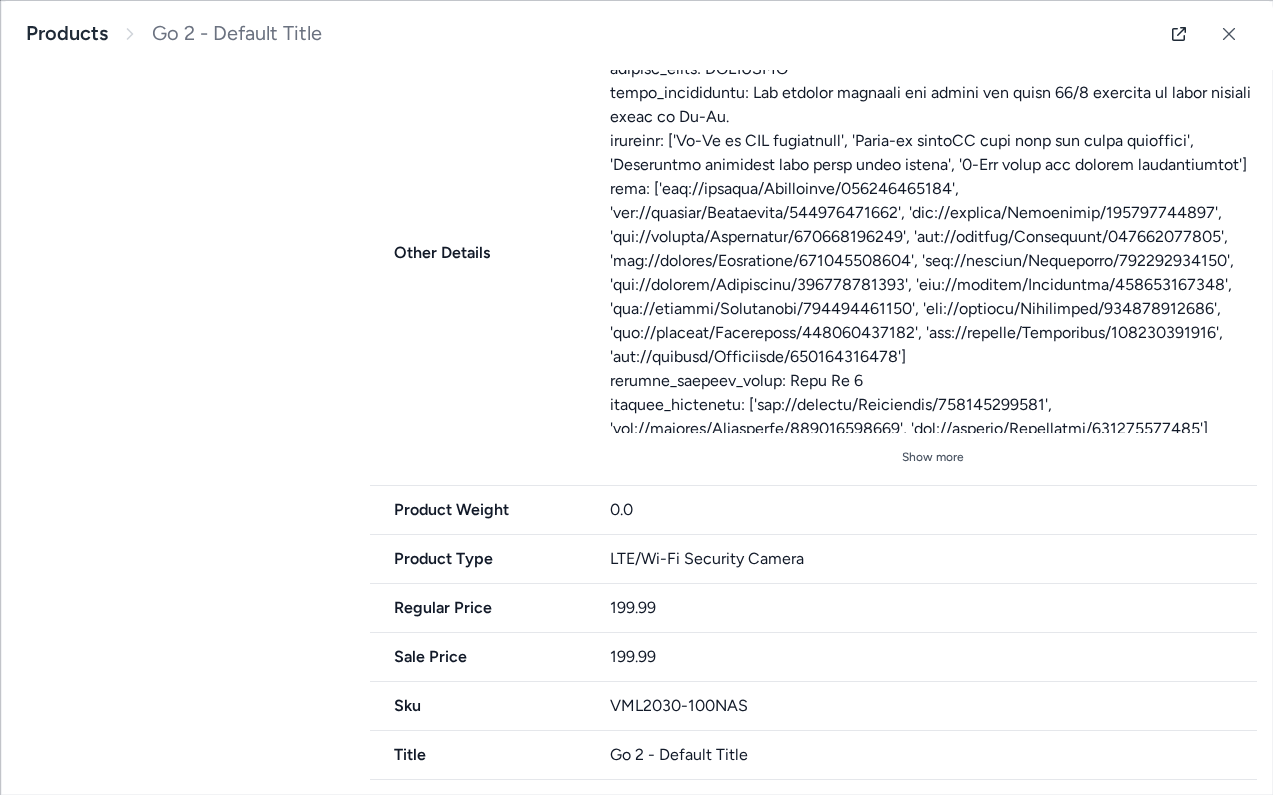 scroll, scrollTop: 1815, scrollLeft: 0, axis: vertical 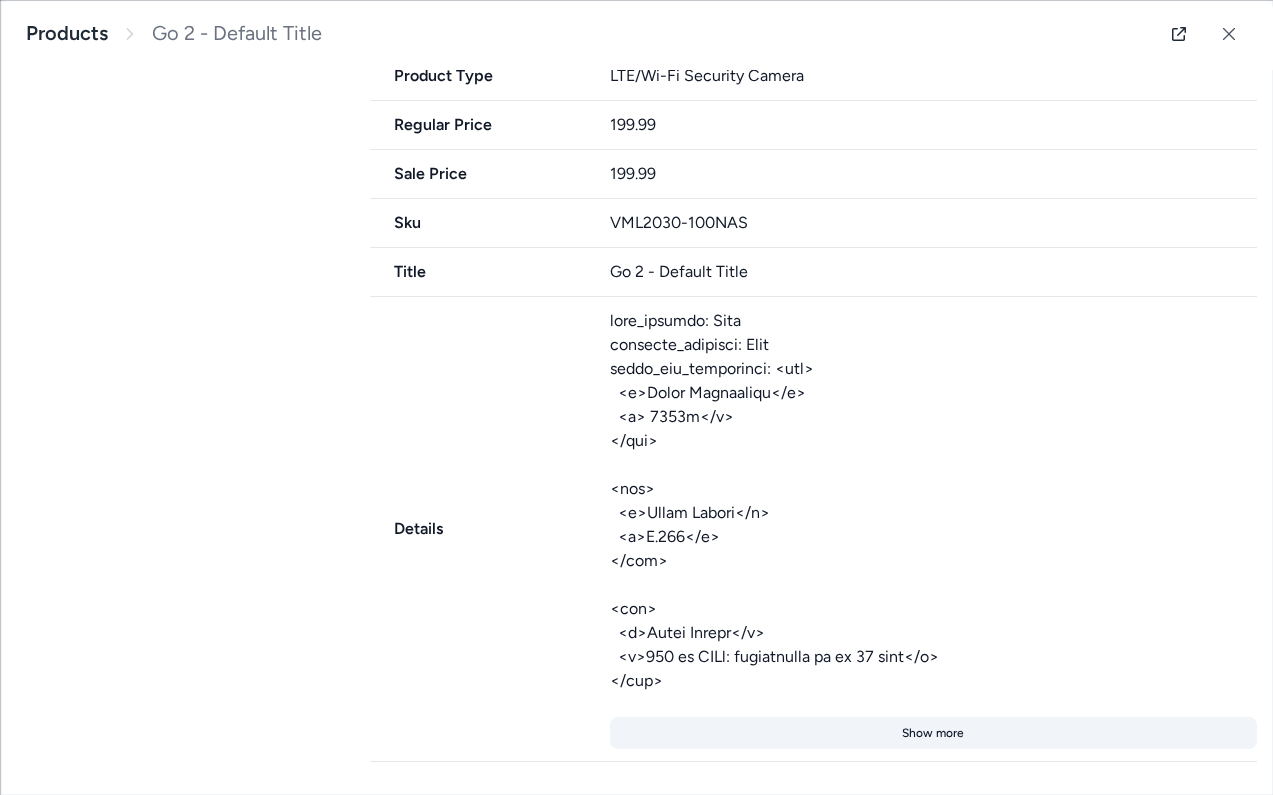 click on "Show more" at bounding box center [932, 733] 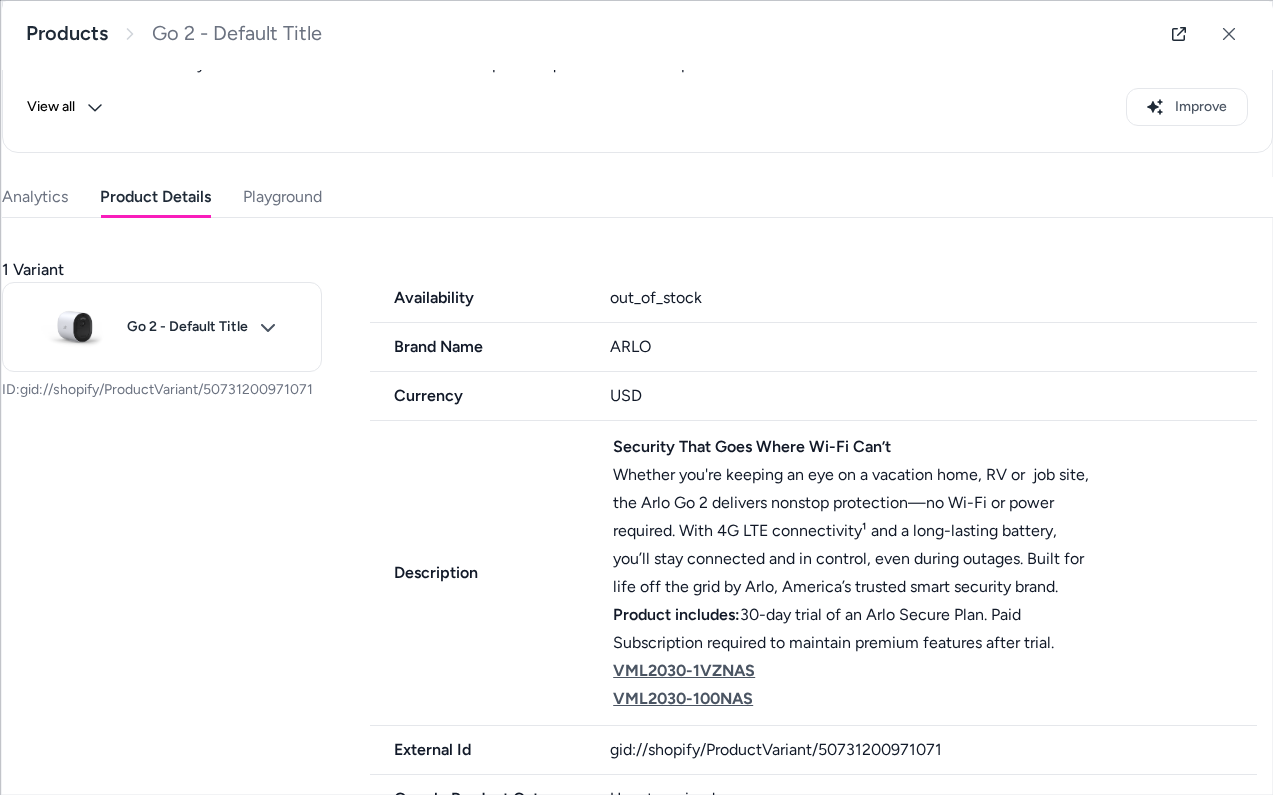 scroll, scrollTop: 385, scrollLeft: 0, axis: vertical 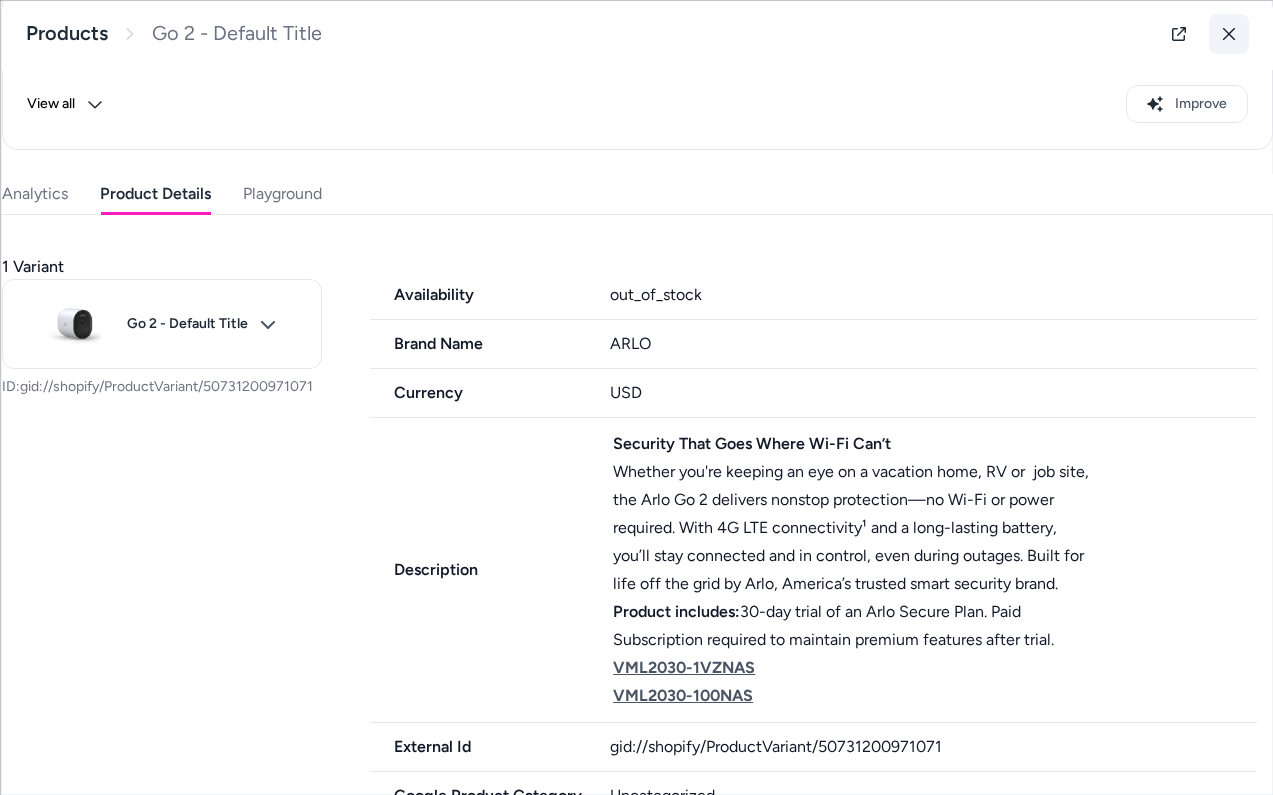 click 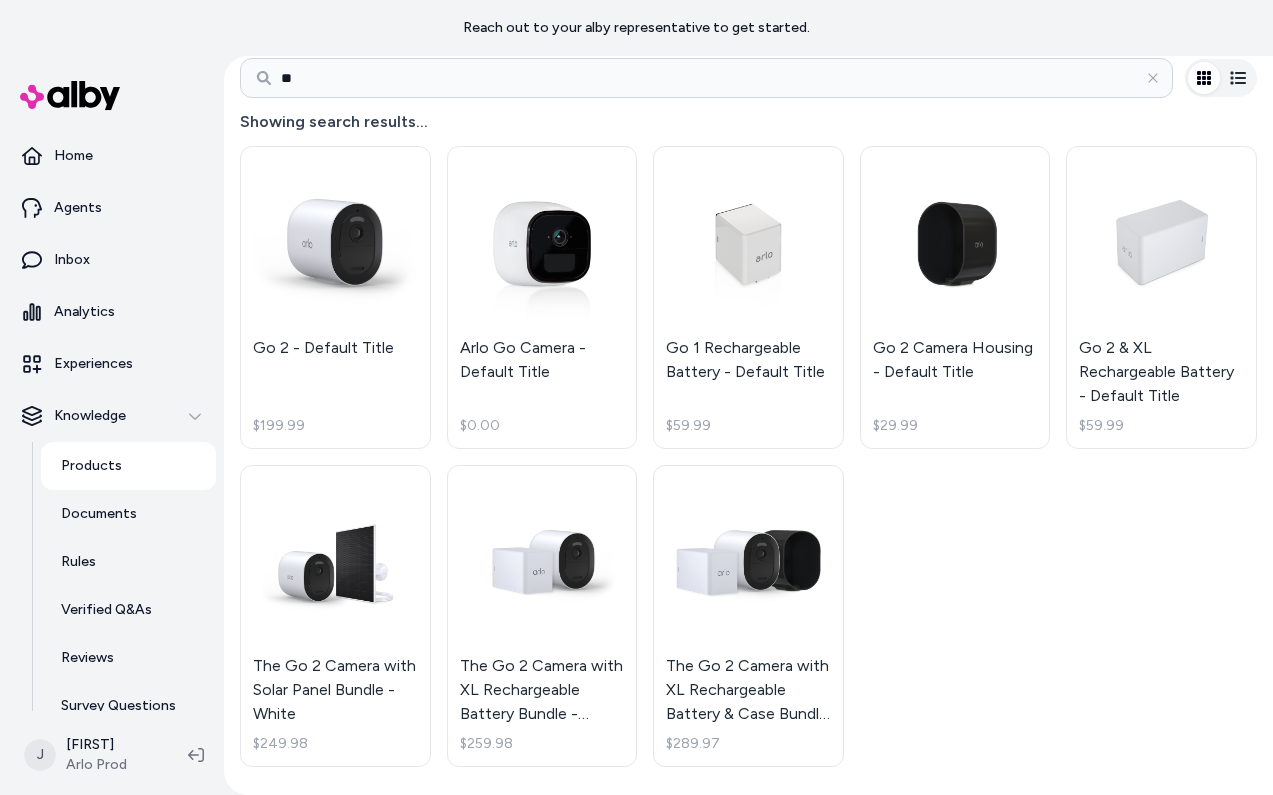 click on "**" at bounding box center [706, 78] 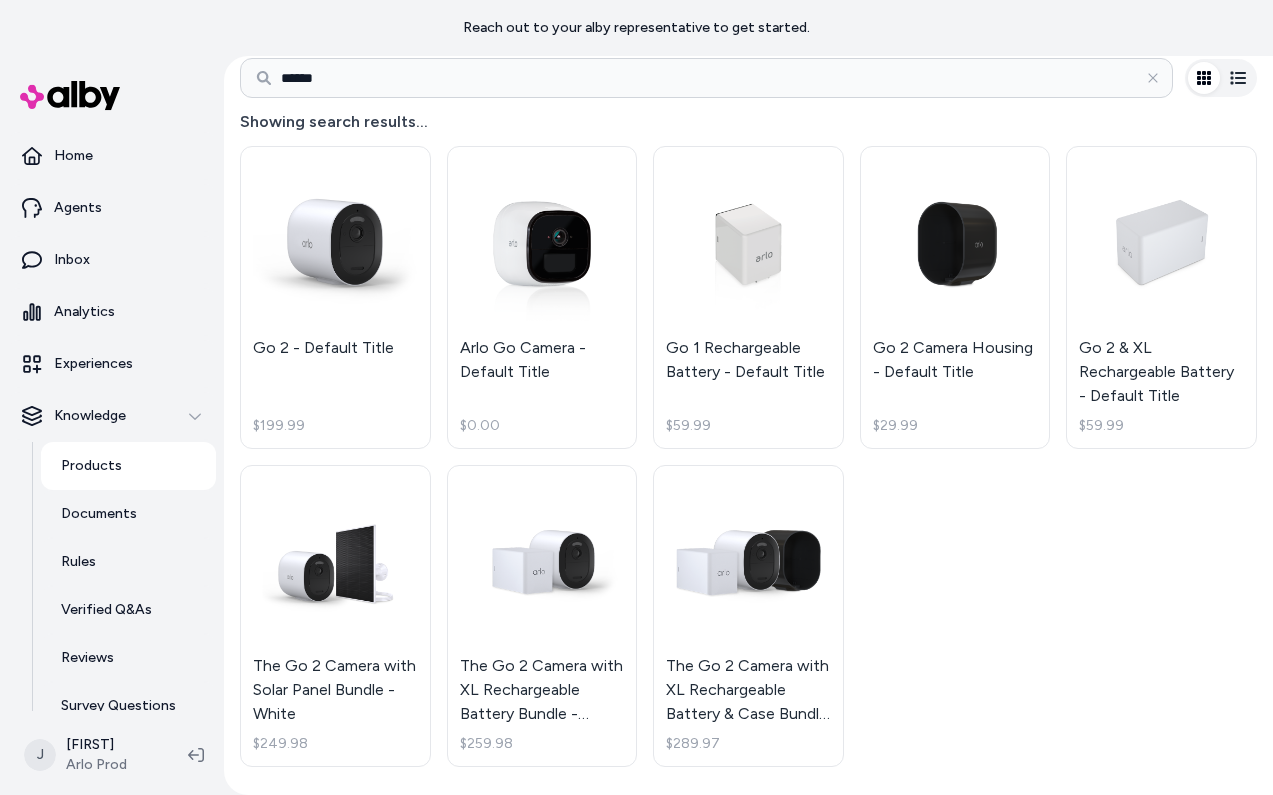 type on "******" 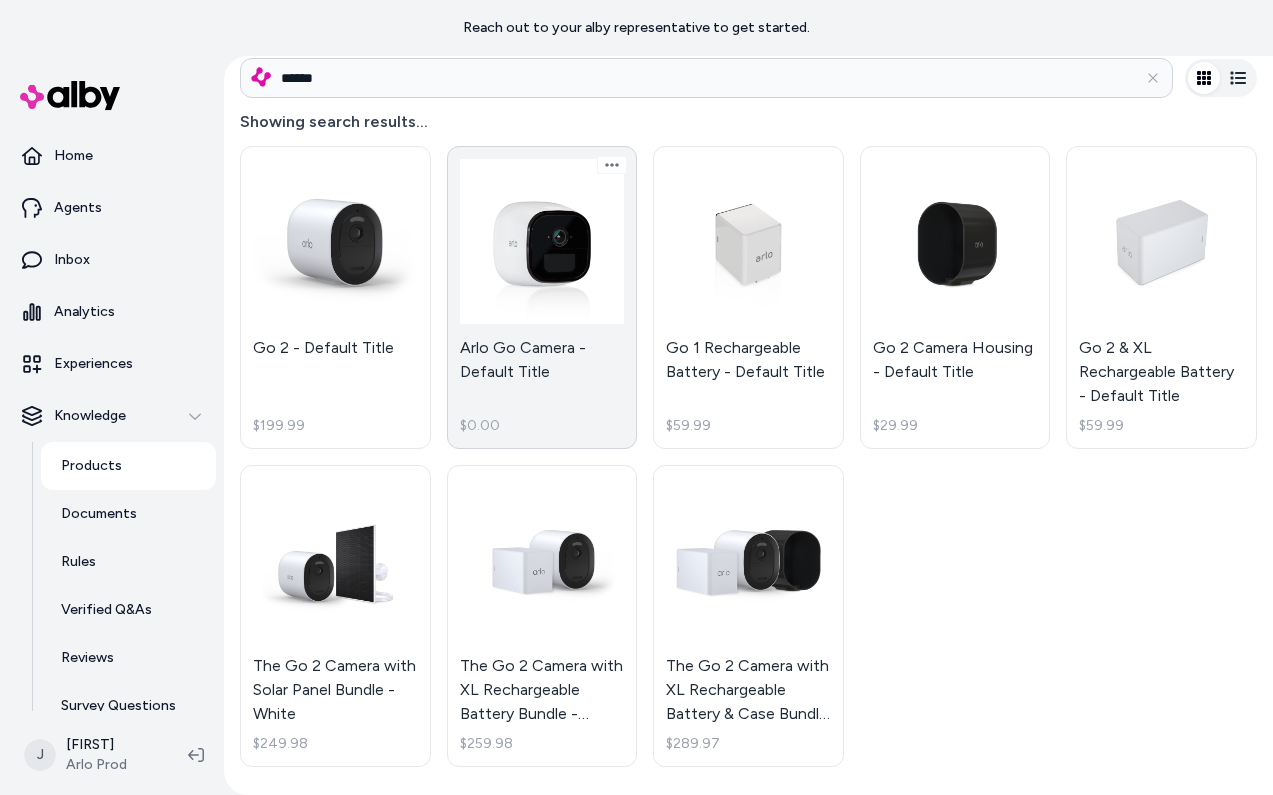scroll, scrollTop: 0, scrollLeft: 0, axis: both 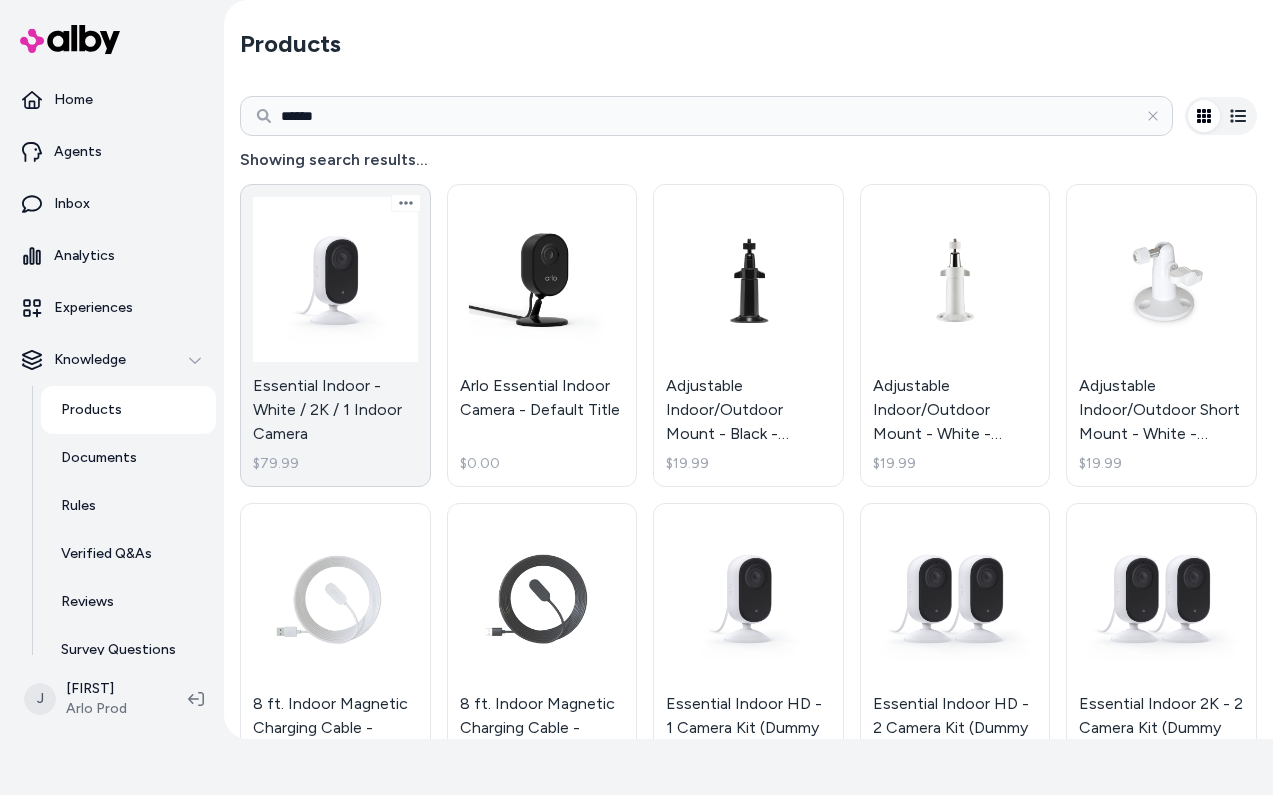 click on "Essential Indoor - White / 2K / 1 Indoor Camera $79.99" at bounding box center [335, 335] 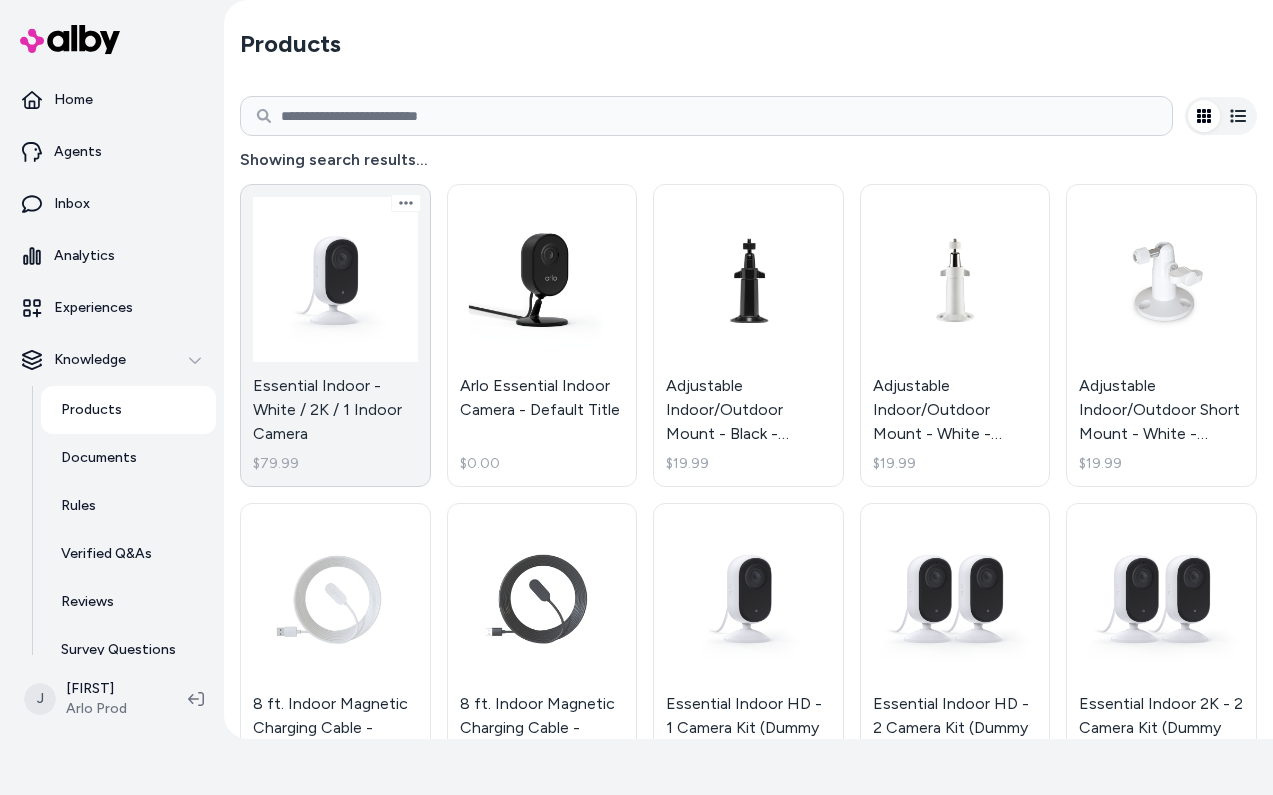 scroll, scrollTop: 0, scrollLeft: 0, axis: both 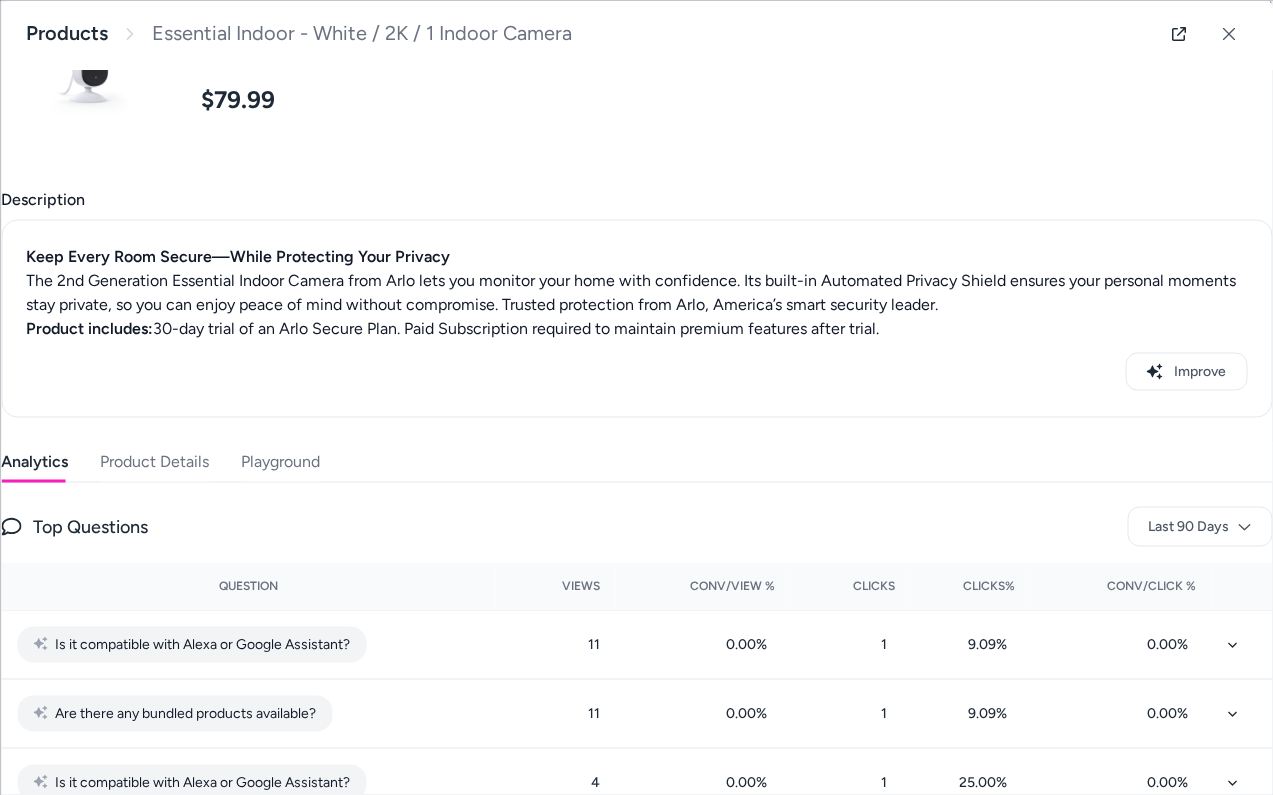 click on "Product Details" at bounding box center (154, 461) 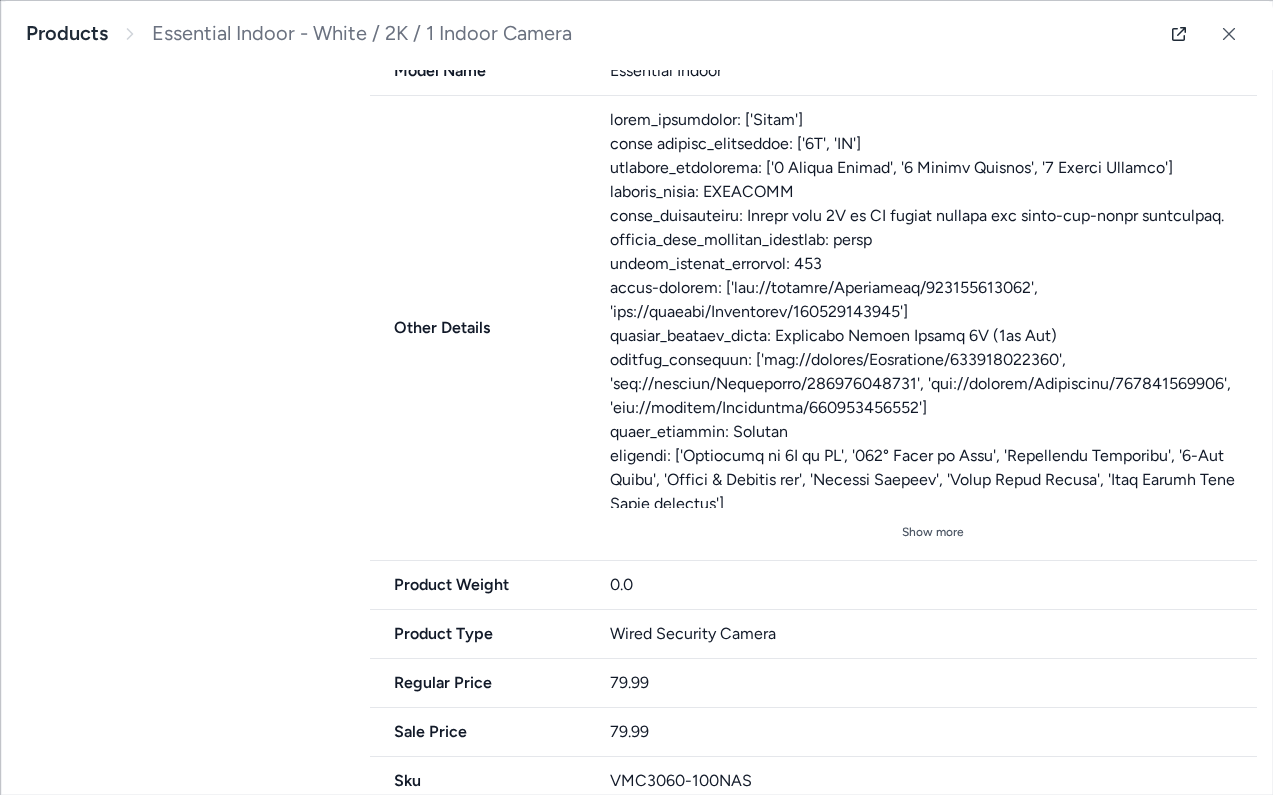 scroll, scrollTop: 1832, scrollLeft: 0, axis: vertical 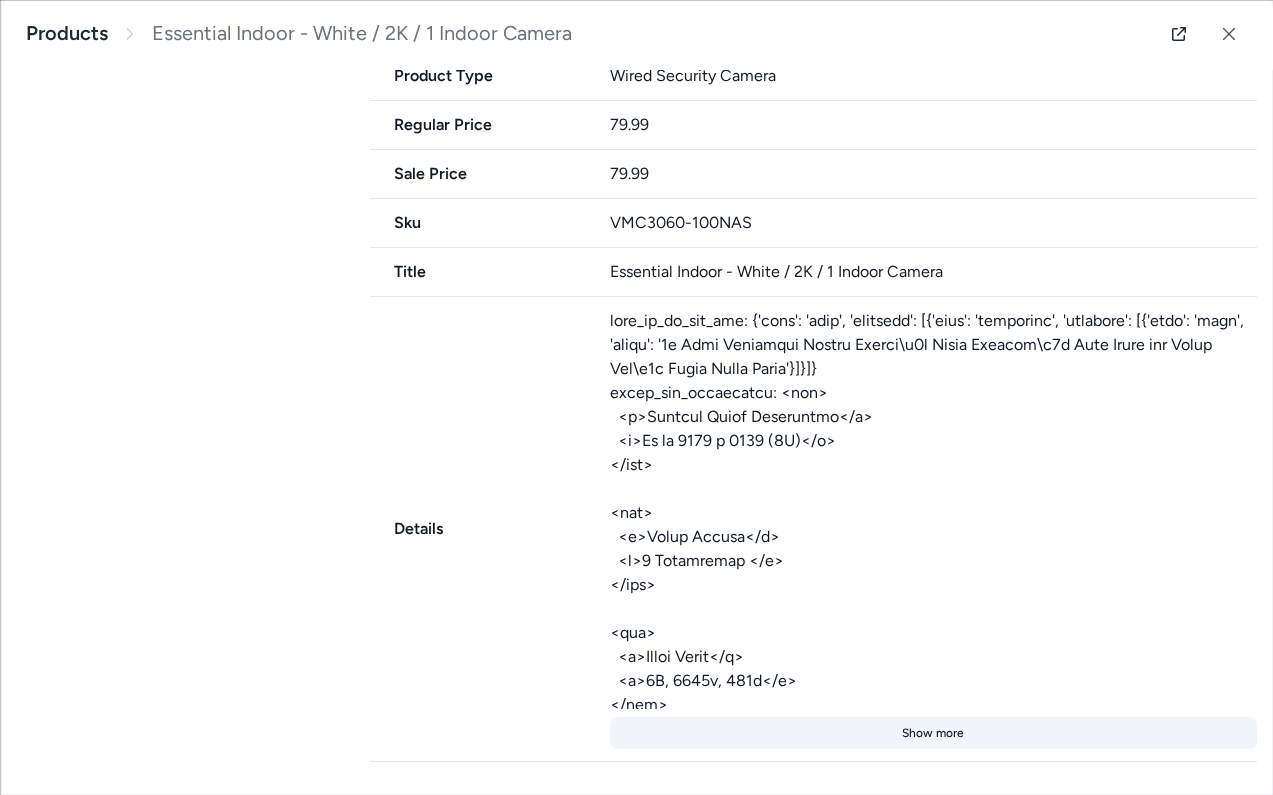 click on "Show more" at bounding box center (932, 733) 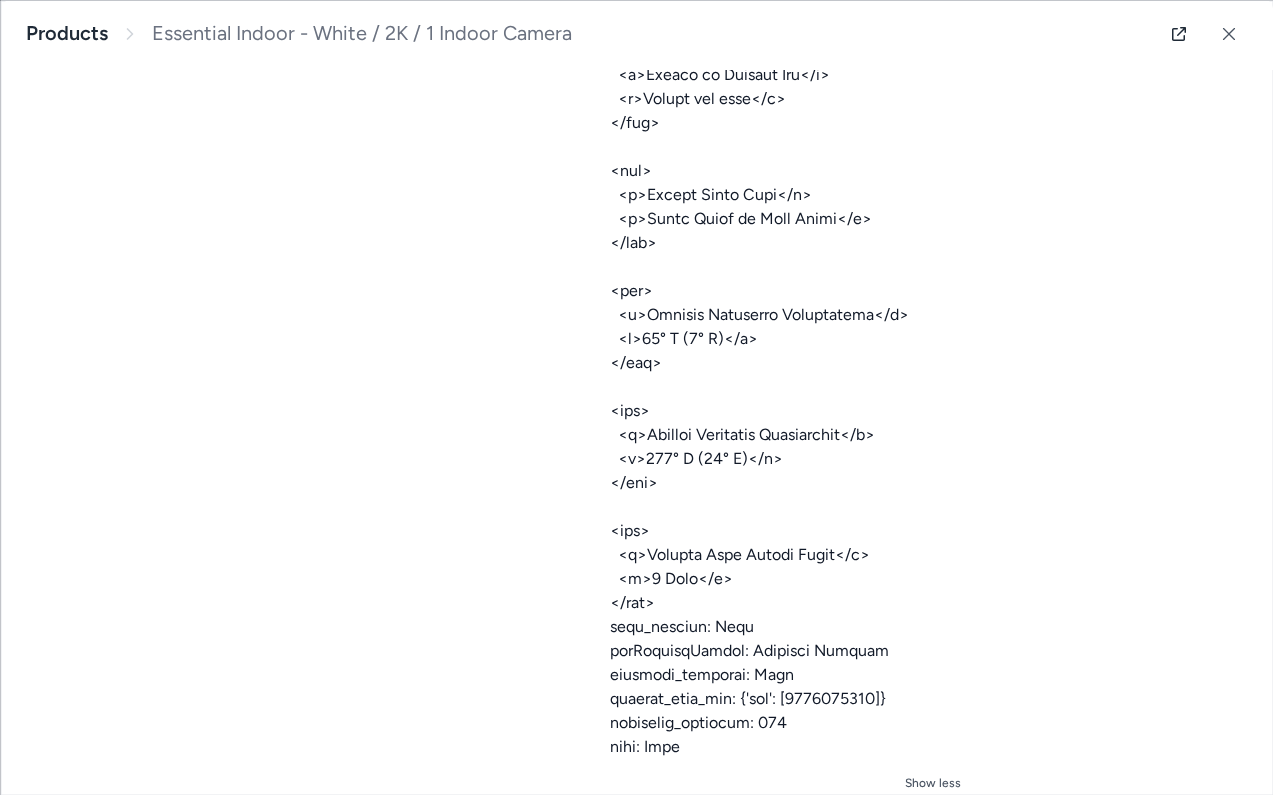 scroll, scrollTop: 3969, scrollLeft: 0, axis: vertical 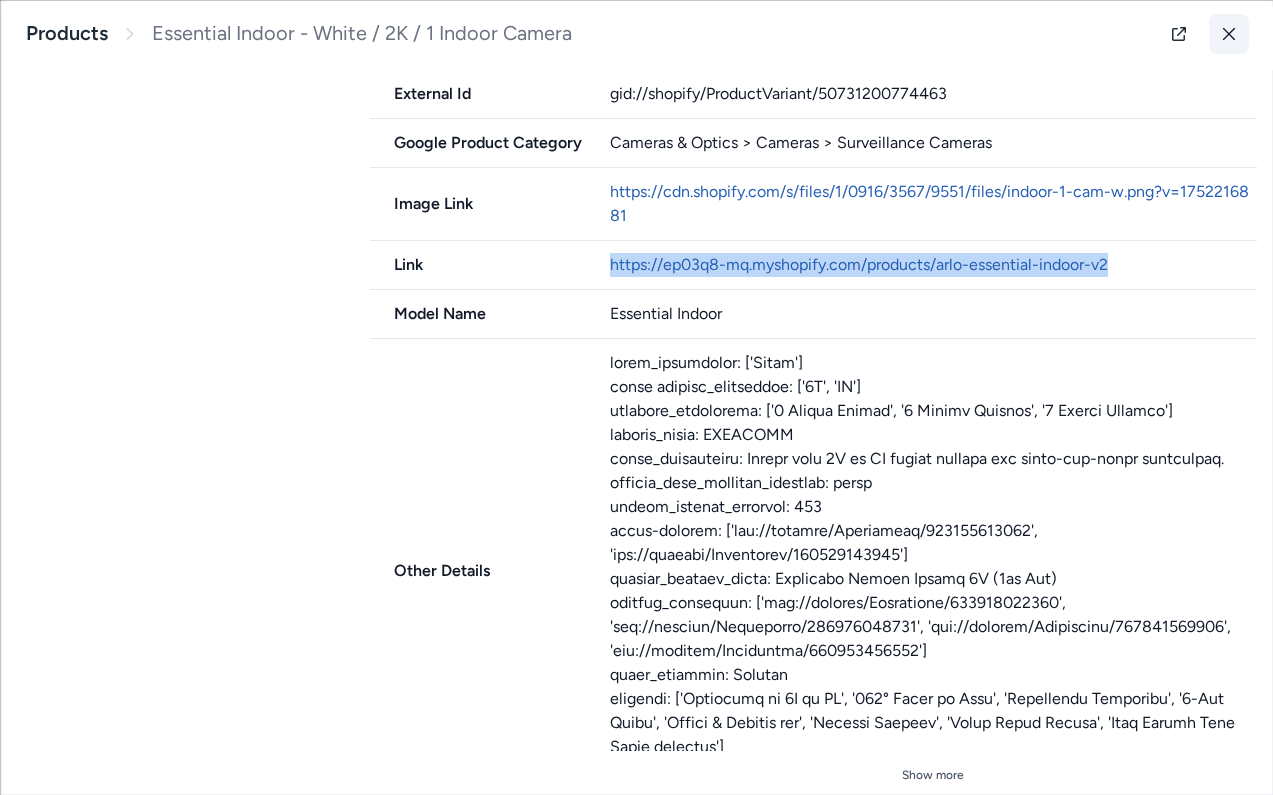 click 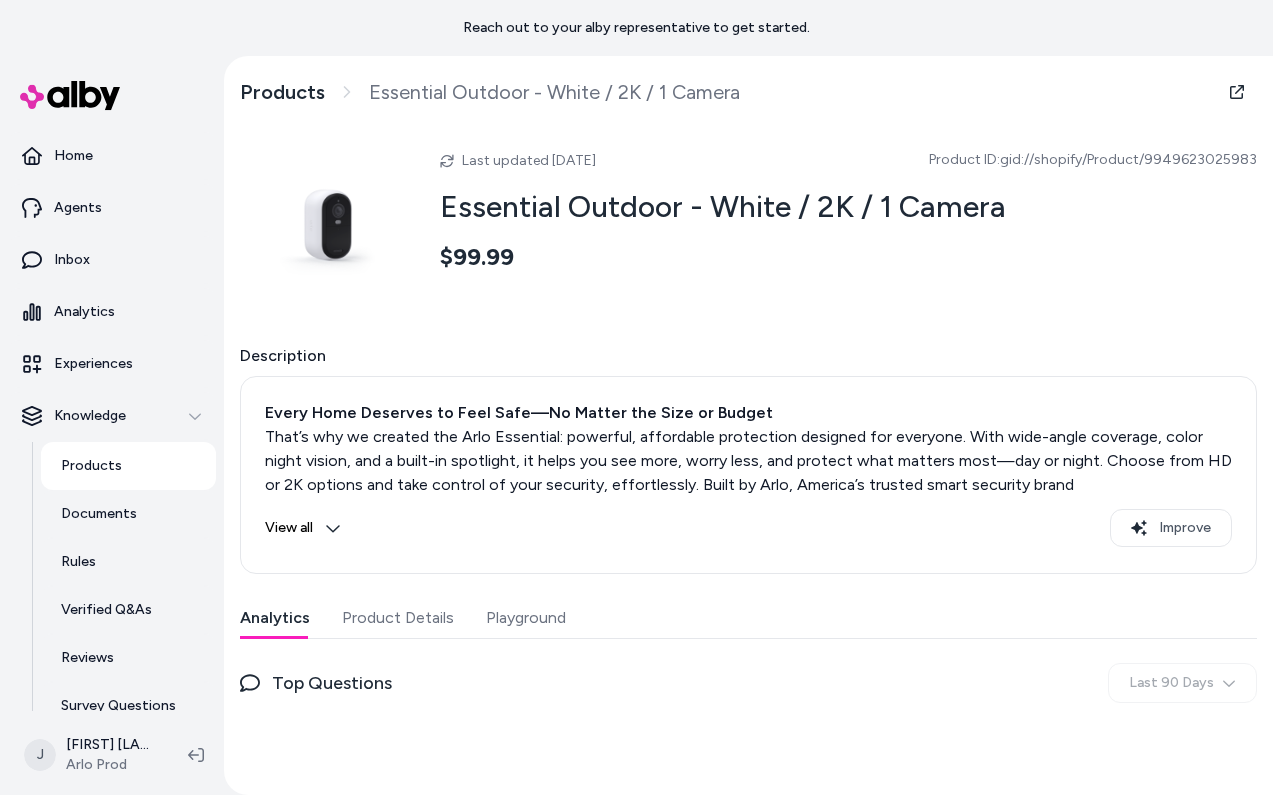 scroll, scrollTop: 0, scrollLeft: 0, axis: both 